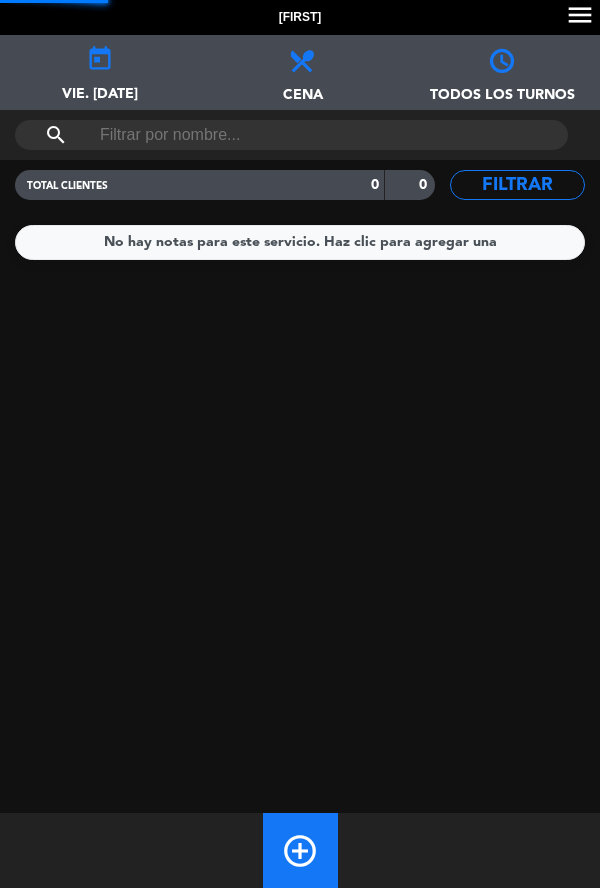 scroll, scrollTop: 0, scrollLeft: 0, axis: both 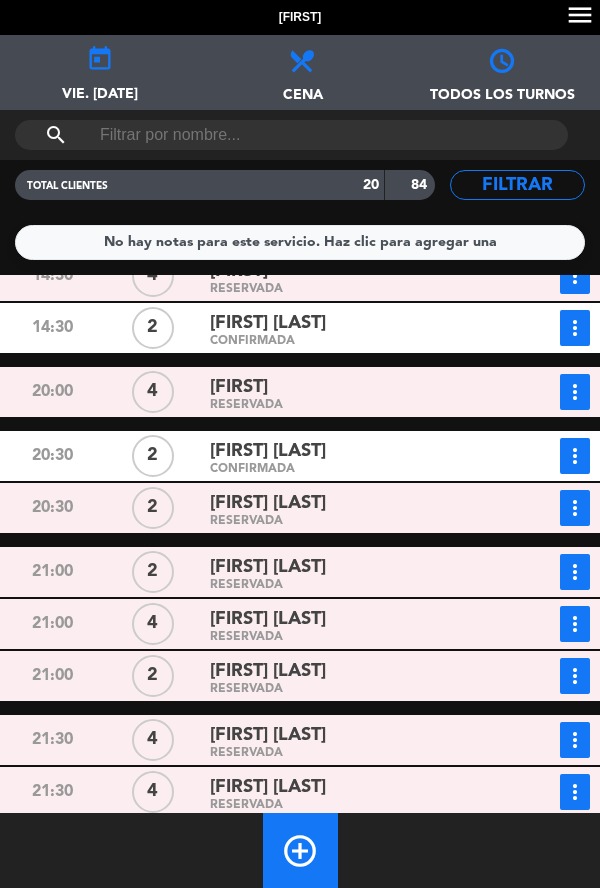 click on "[FIRST] [LAST]" 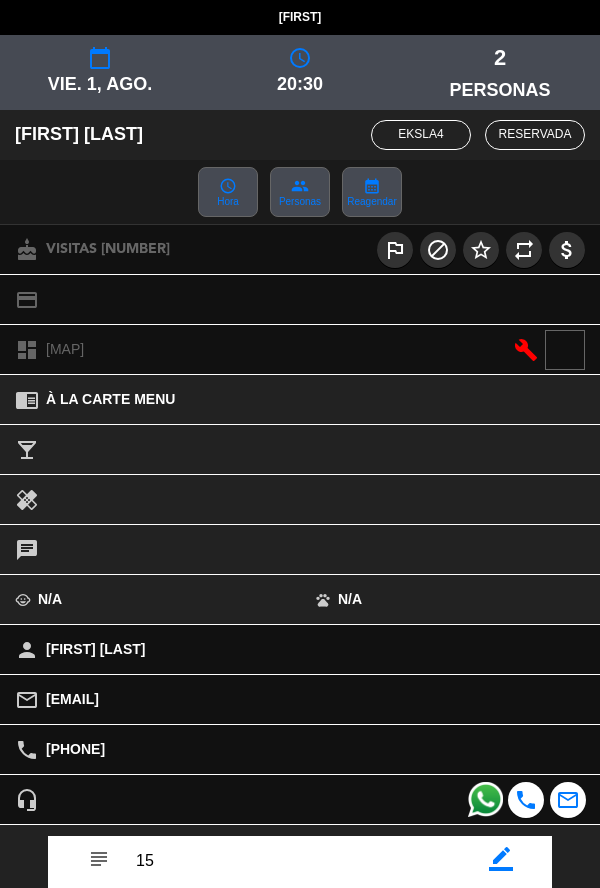 scroll, scrollTop: 232, scrollLeft: 0, axis: vertical 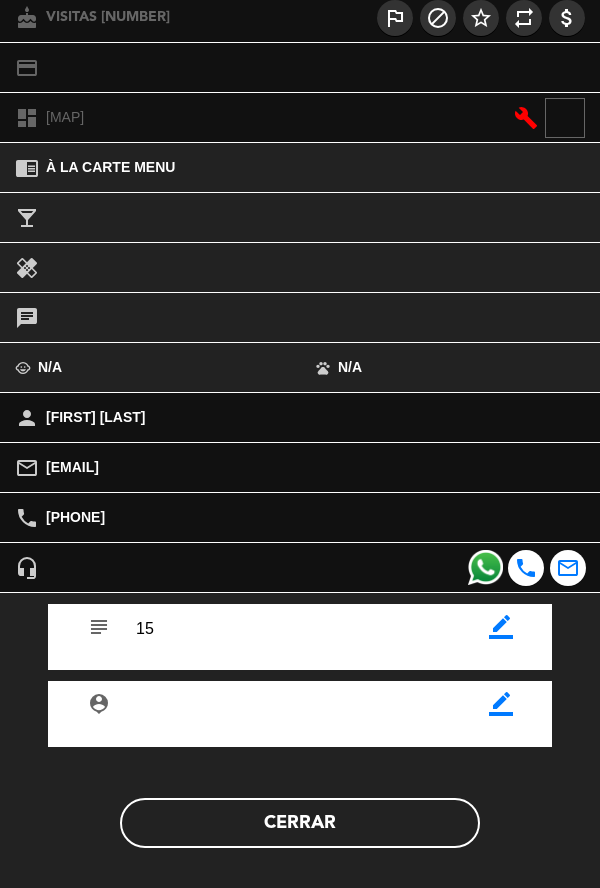 click on "Cerrar" 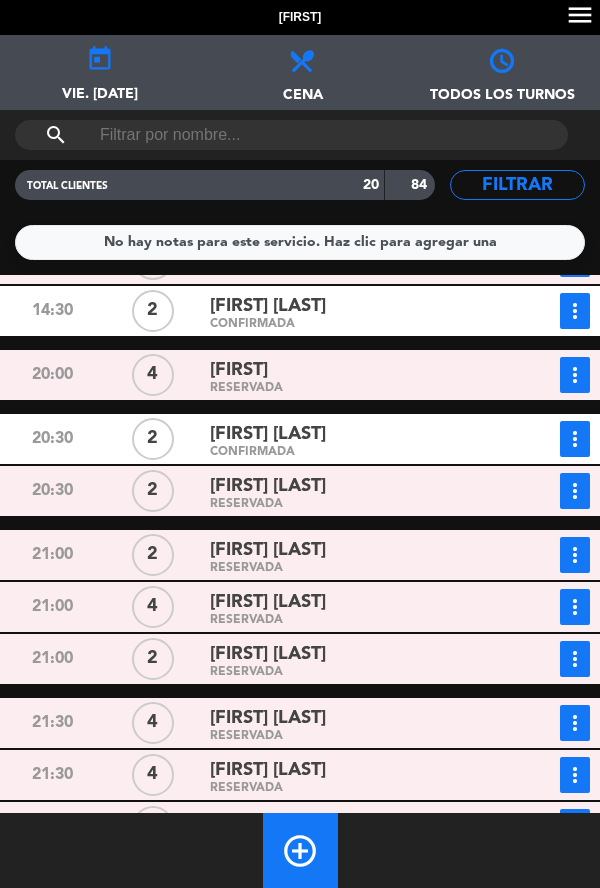 scroll, scrollTop: 0, scrollLeft: 0, axis: both 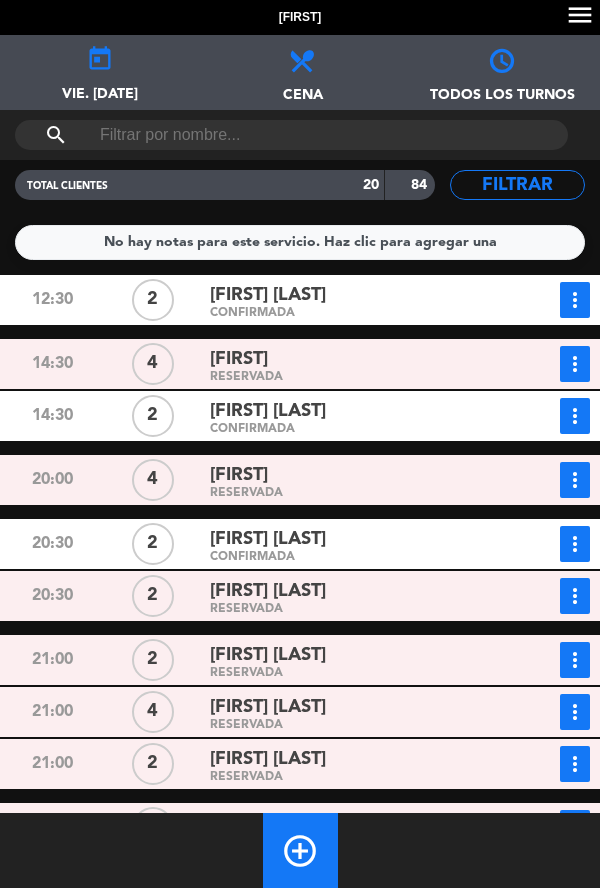 click on "14:30" 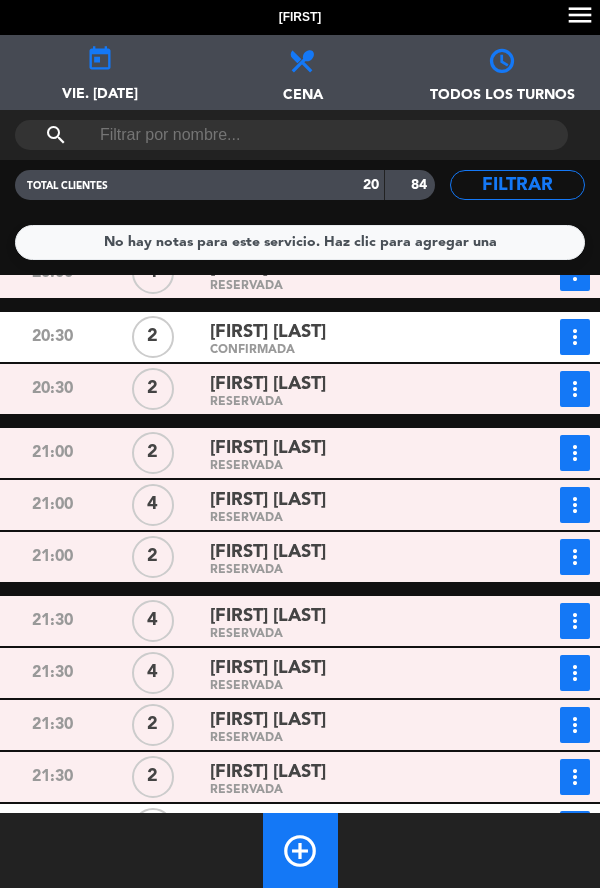 scroll, scrollTop: 45, scrollLeft: 0, axis: vertical 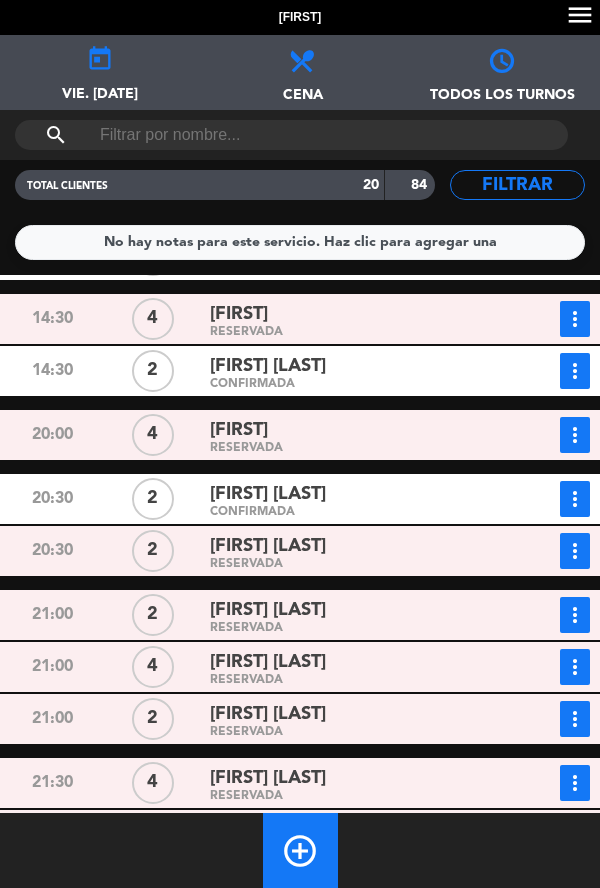 click on "RESERVADA" 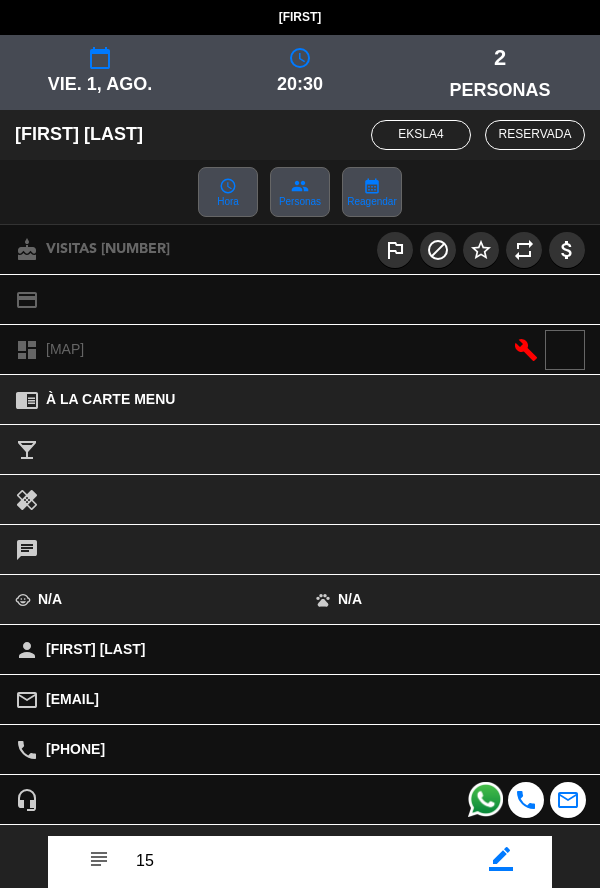 click on "border_color" 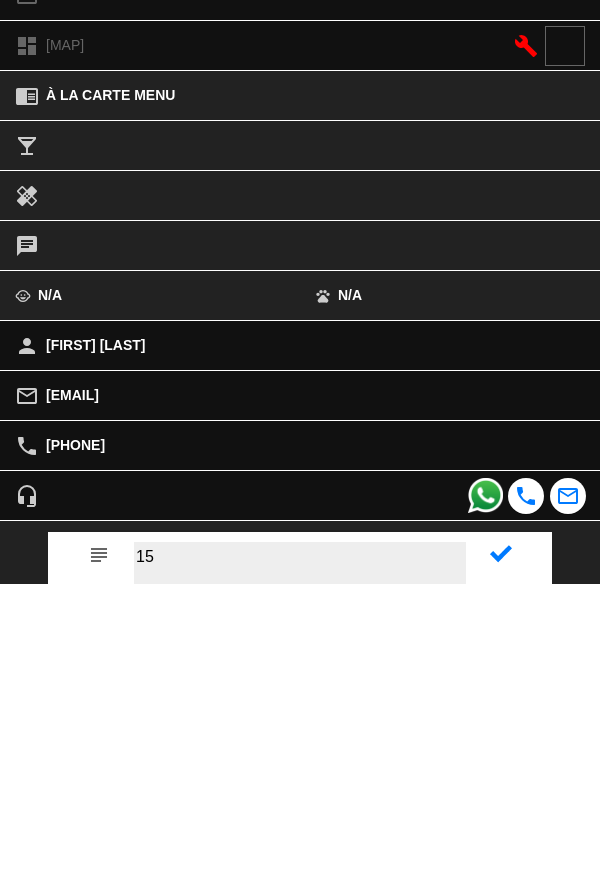 type on "1" 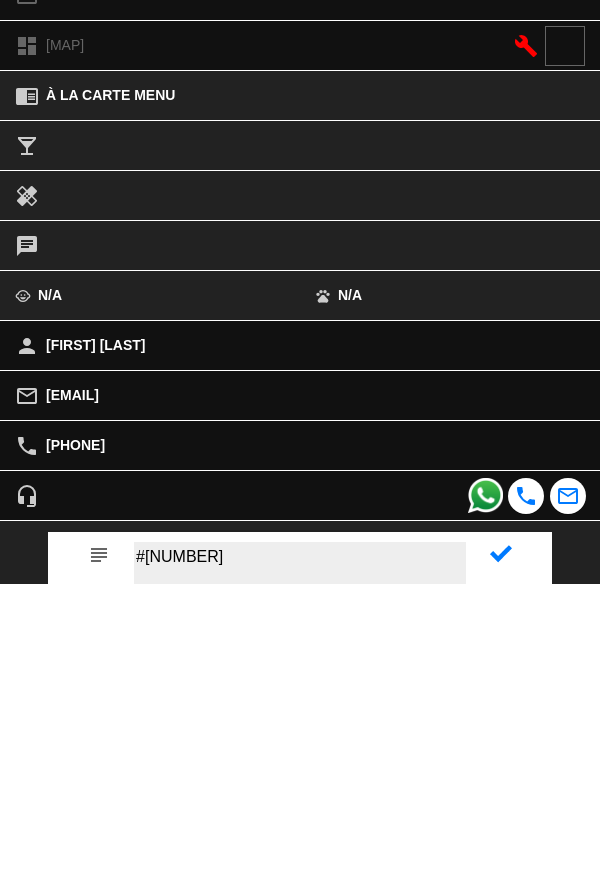 type on "#" 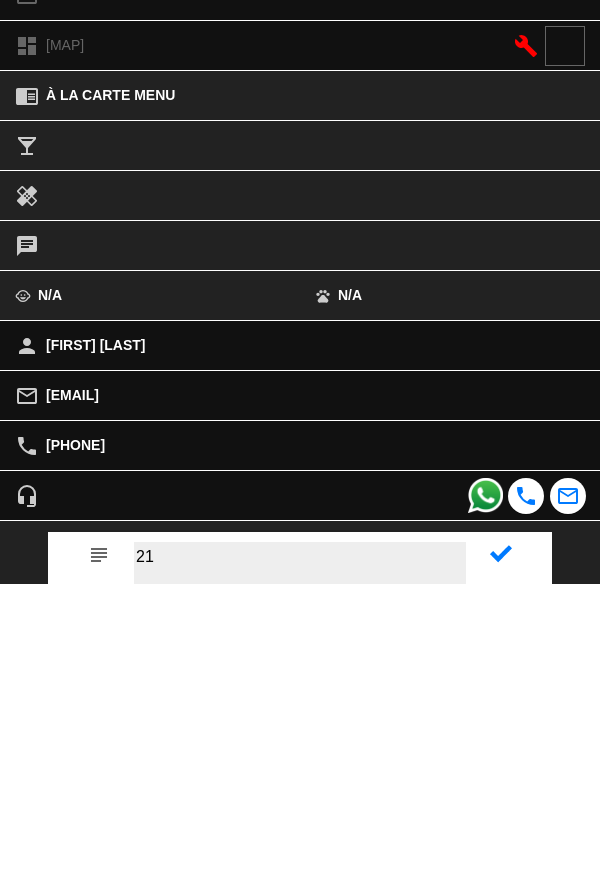 type on "21" 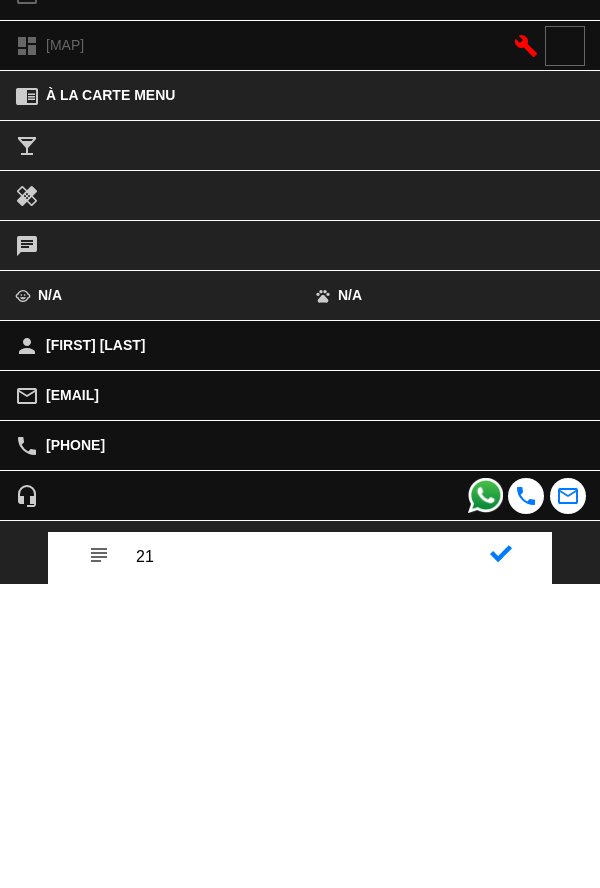 click 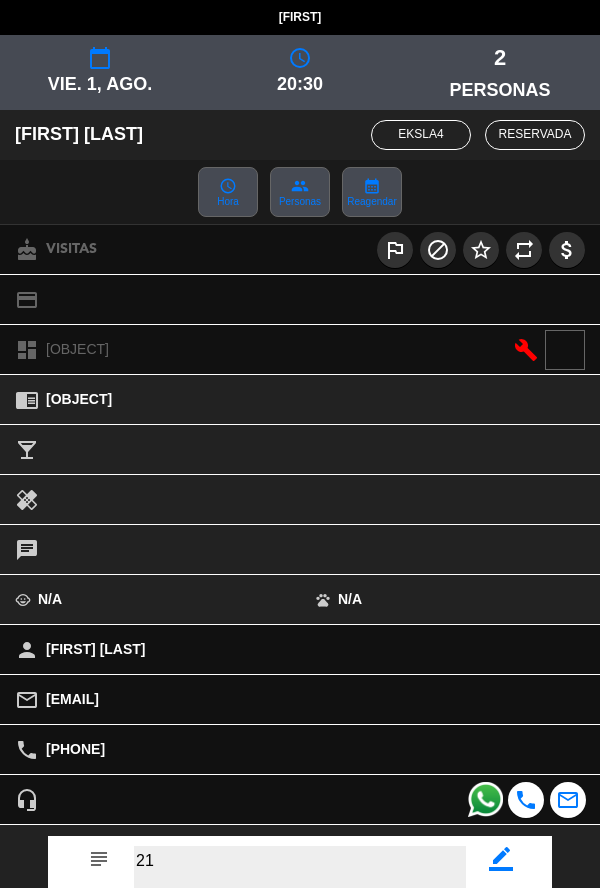 scroll, scrollTop: 232, scrollLeft: 0, axis: vertical 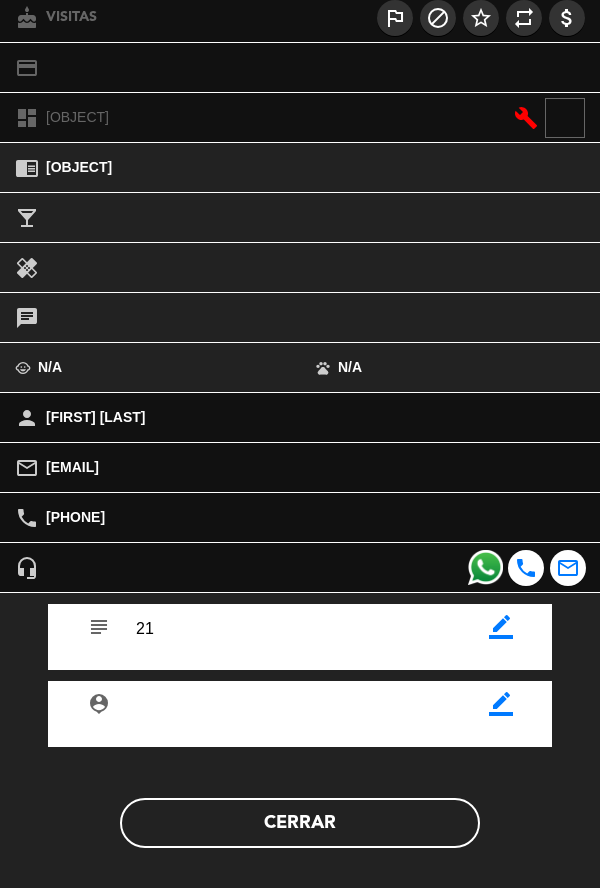 click on "Cerrar" 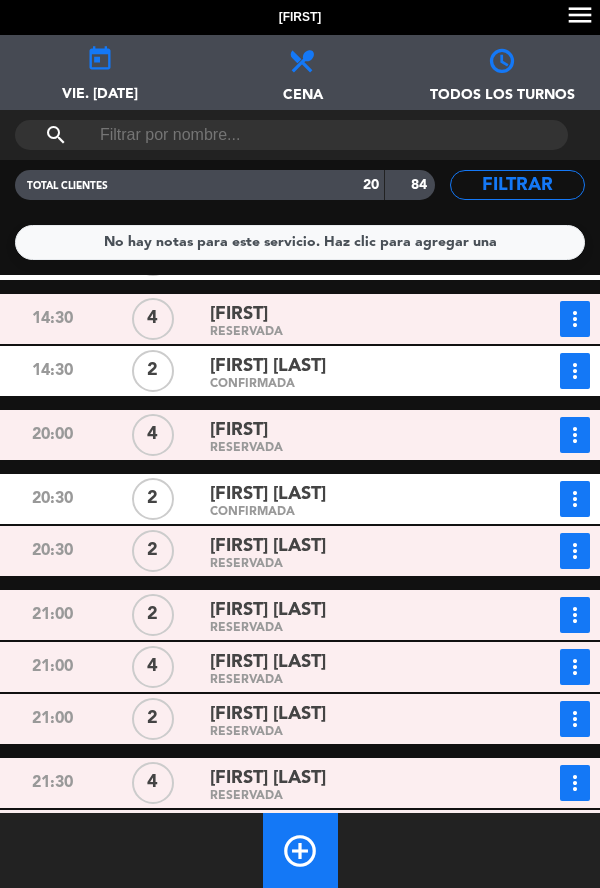 click on "RESERVADA" 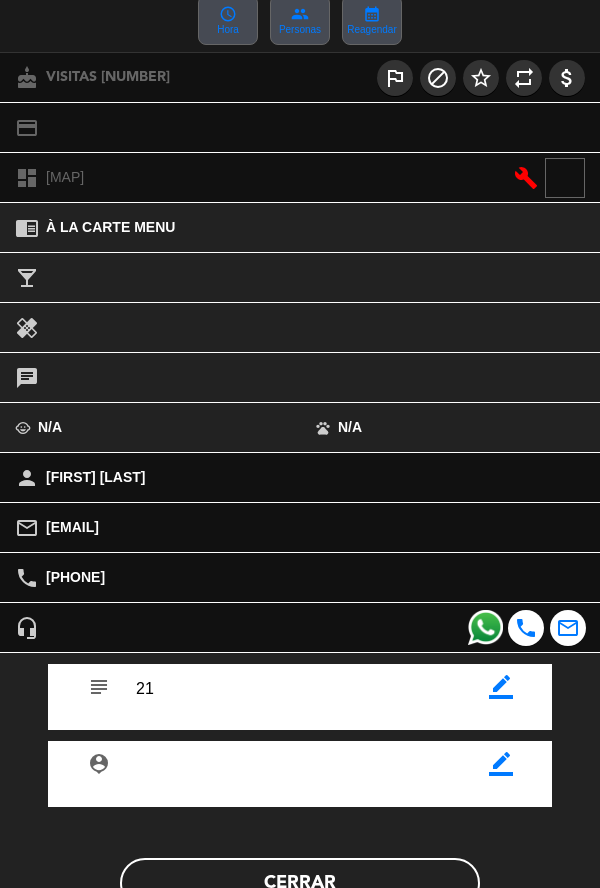 scroll, scrollTop: 232, scrollLeft: 0, axis: vertical 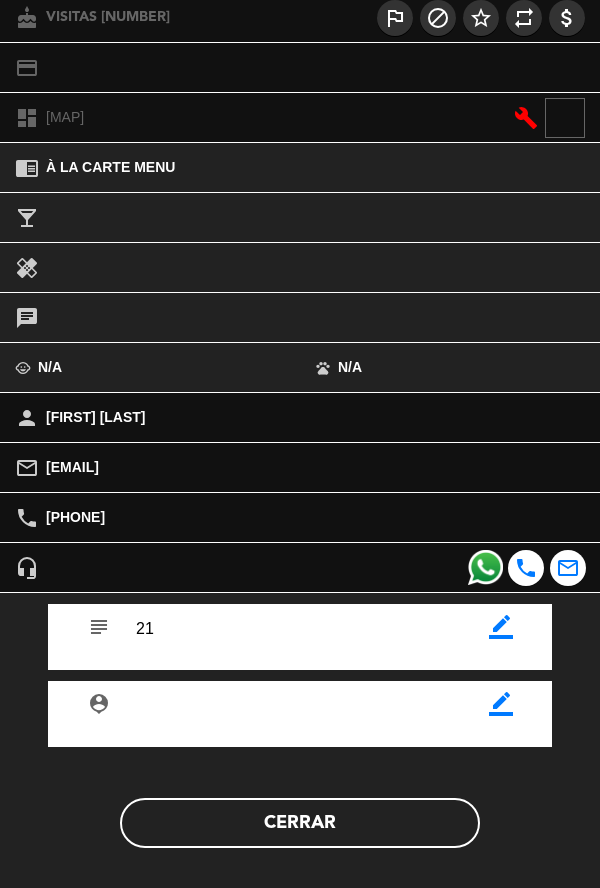 click on "Cerrar" 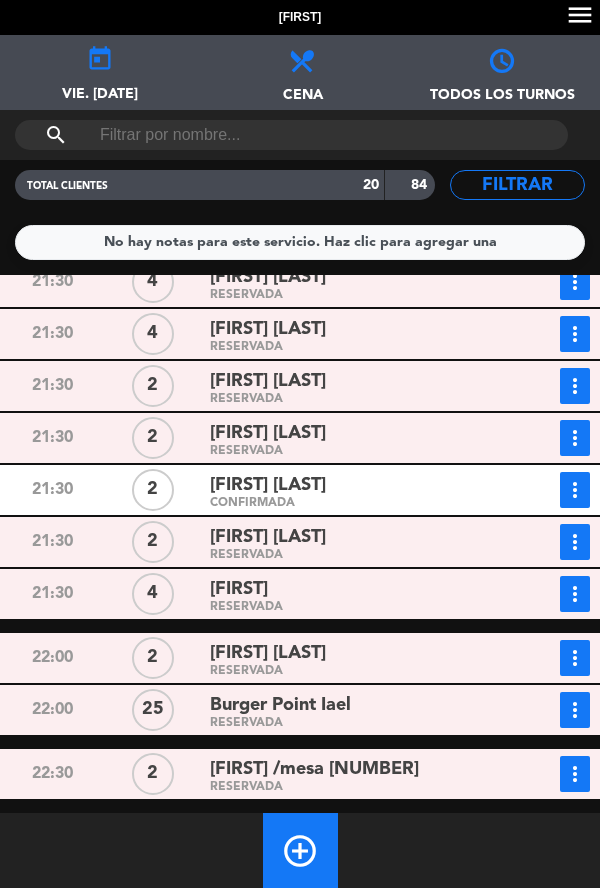 scroll, scrollTop: 546, scrollLeft: 0, axis: vertical 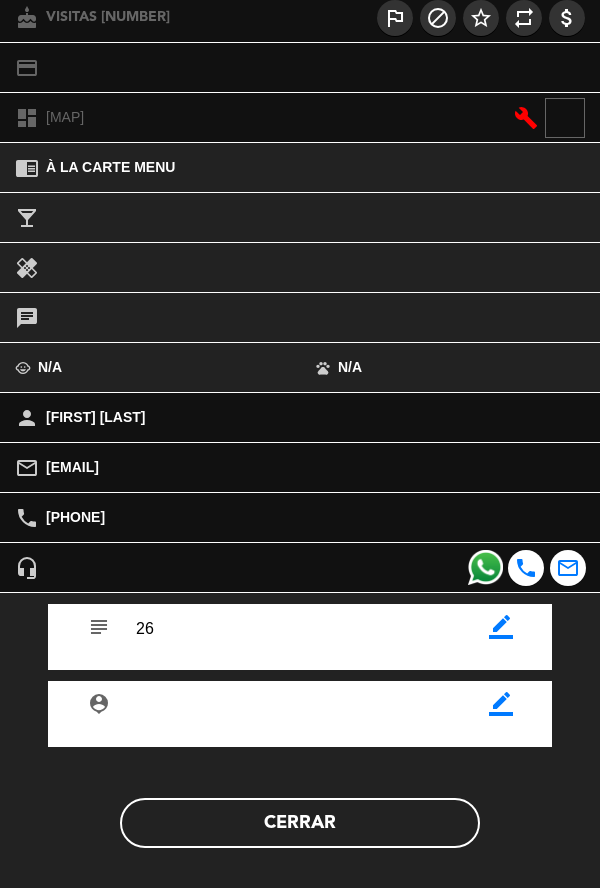 click on "Cerrar" 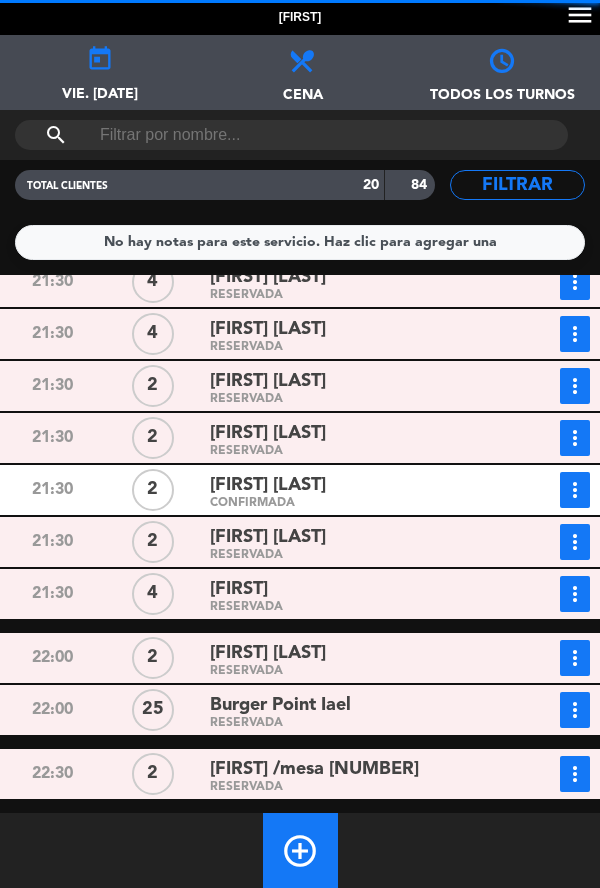 click on "[FIRST]" 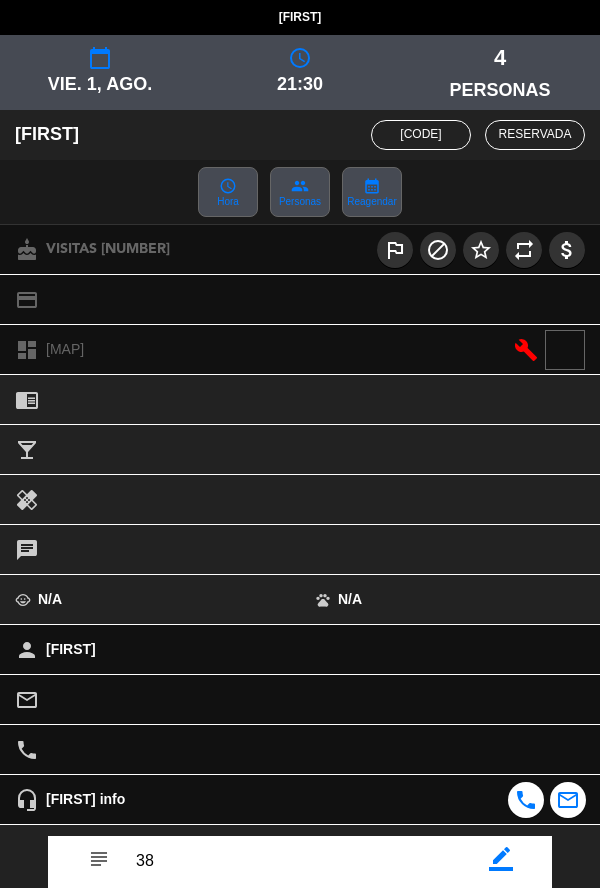 scroll, scrollTop: 232, scrollLeft: 0, axis: vertical 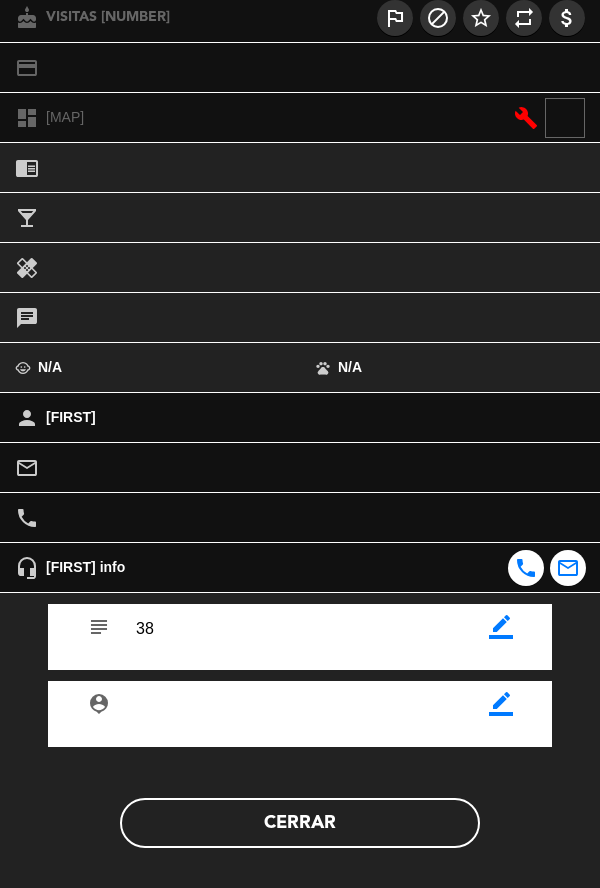 click on "Cerrar" 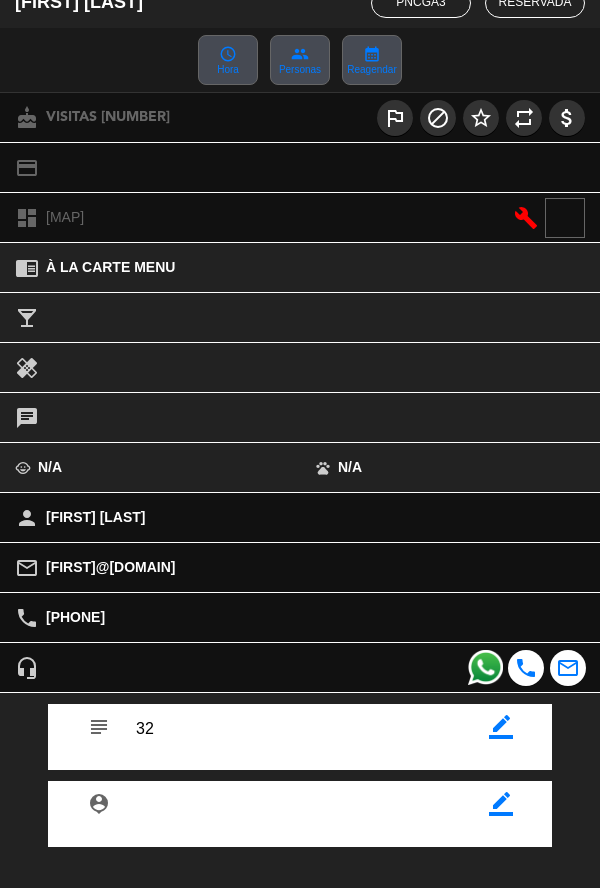 scroll, scrollTop: 232, scrollLeft: 0, axis: vertical 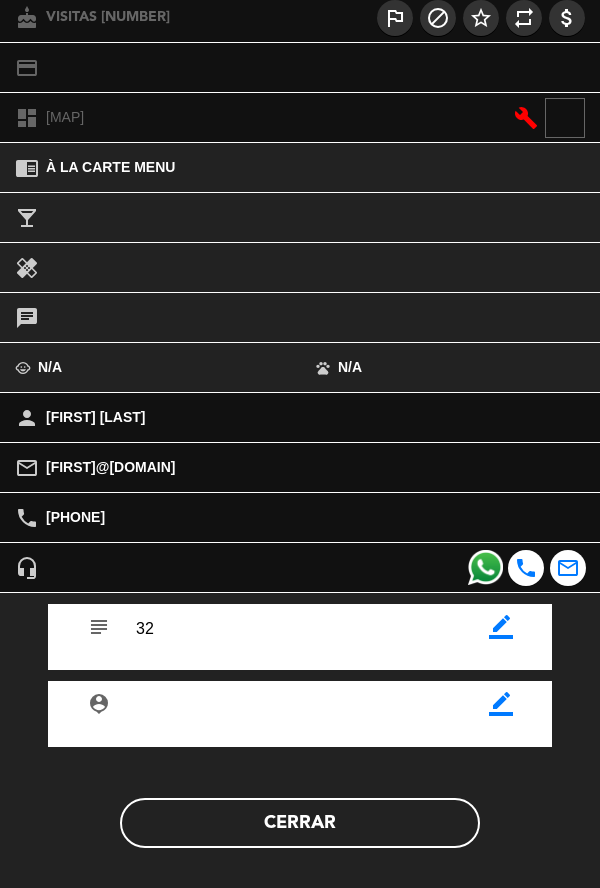 click on "Cerrar" 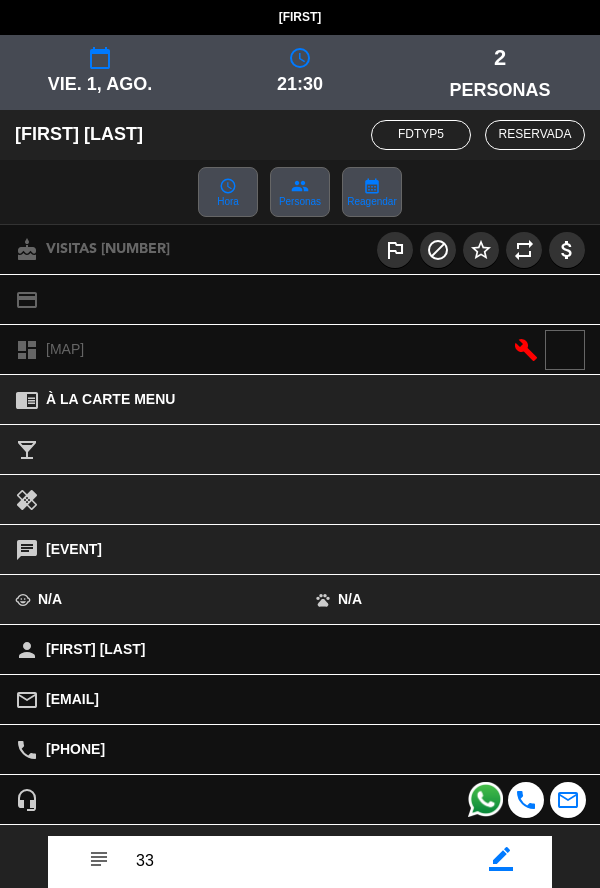 scroll, scrollTop: 232, scrollLeft: 0, axis: vertical 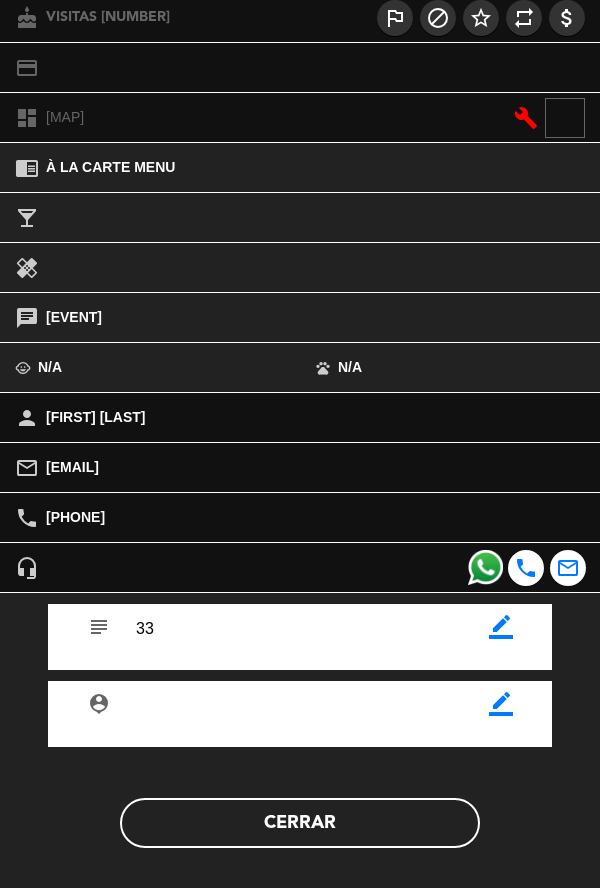 click on "Cerrar" 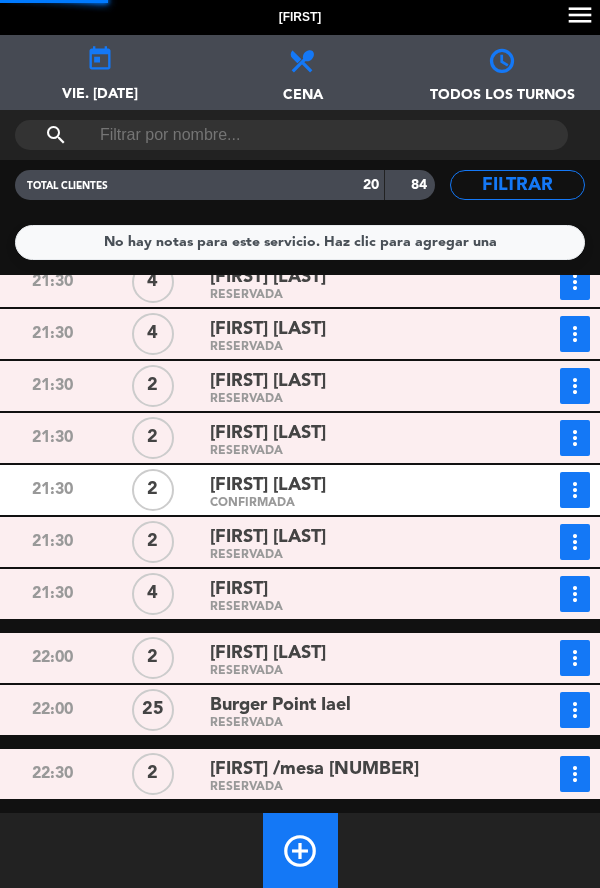 click on "[FIRST]" 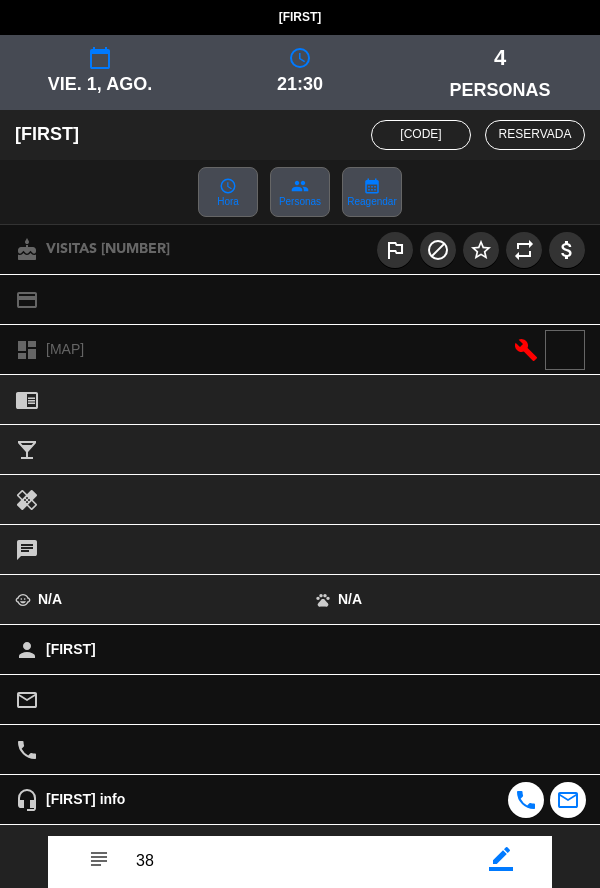 scroll, scrollTop: 232, scrollLeft: 0, axis: vertical 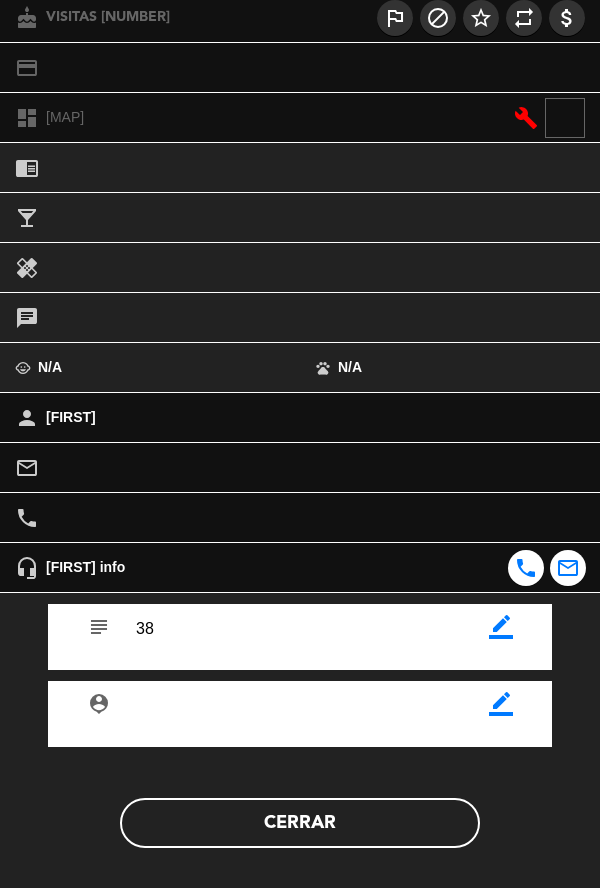 click on "subject                    border_color   person_pin                    border_color   Cerrar" 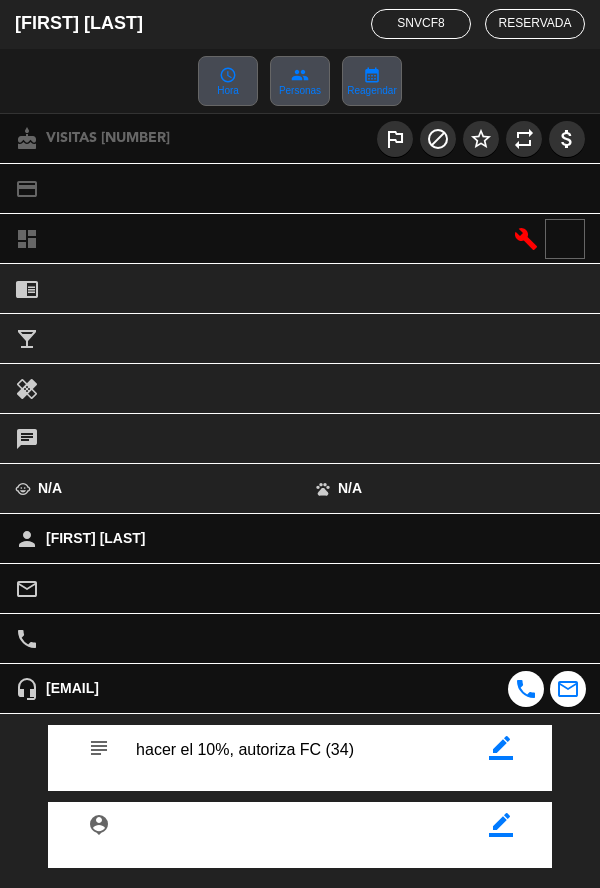 scroll, scrollTop: 232, scrollLeft: 0, axis: vertical 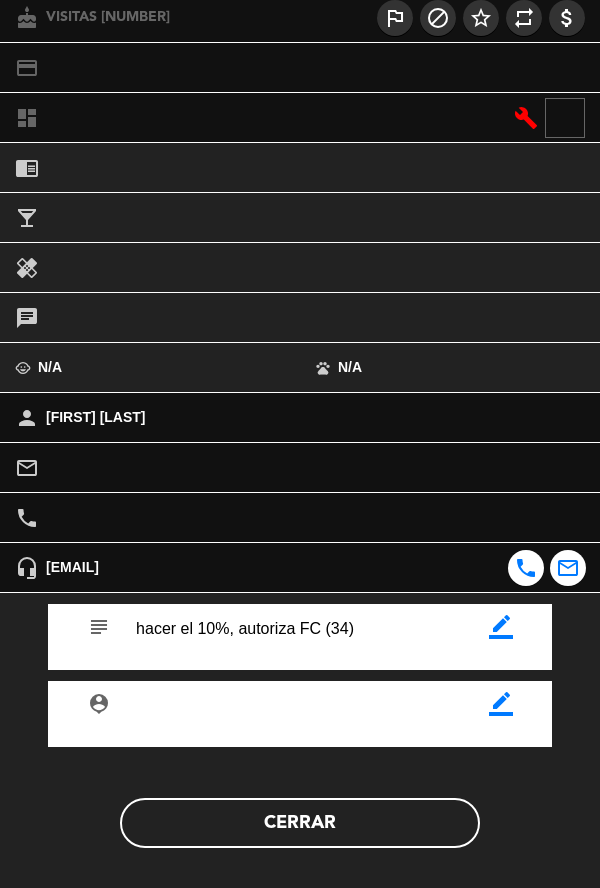 click on "Cerrar" 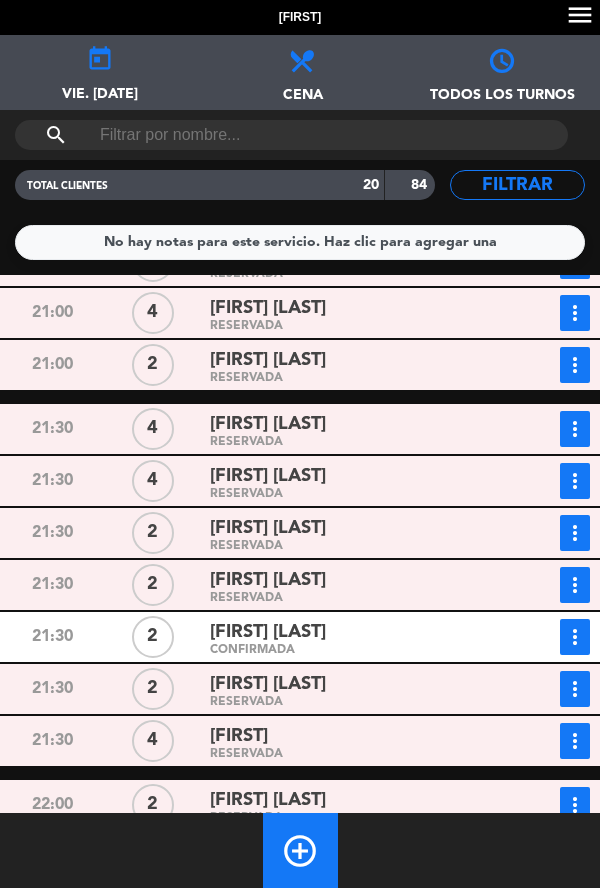 scroll, scrollTop: 392, scrollLeft: 0, axis: vertical 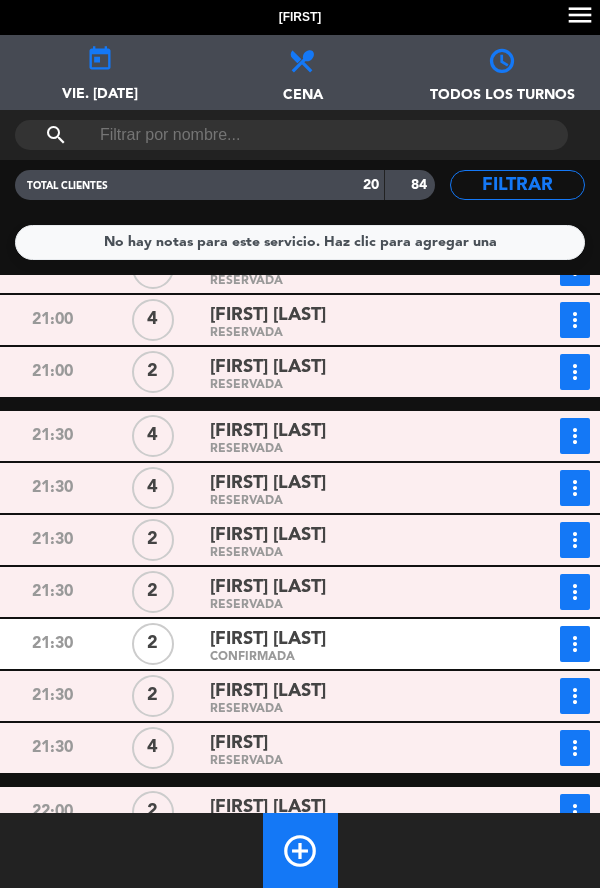 click on "RESERVADA" 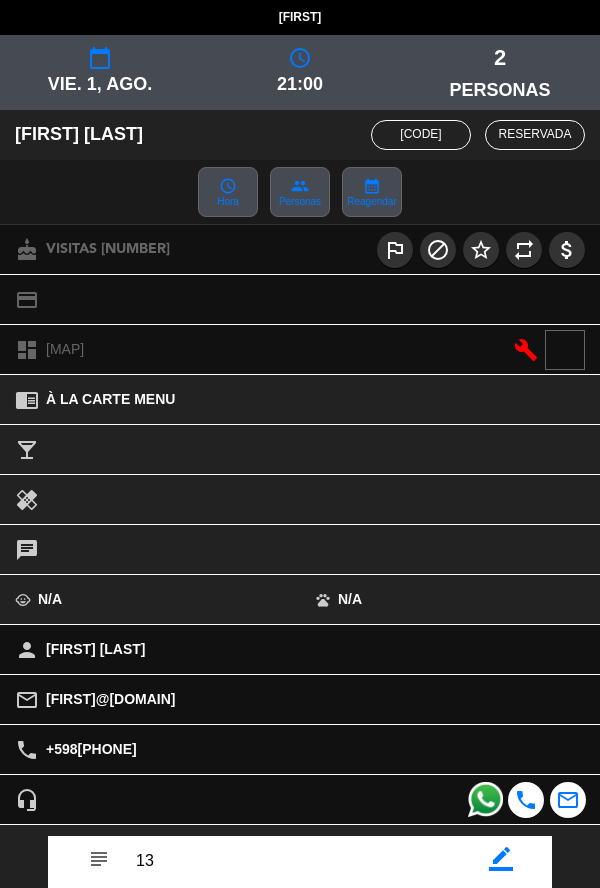 scroll, scrollTop: 232, scrollLeft: 0, axis: vertical 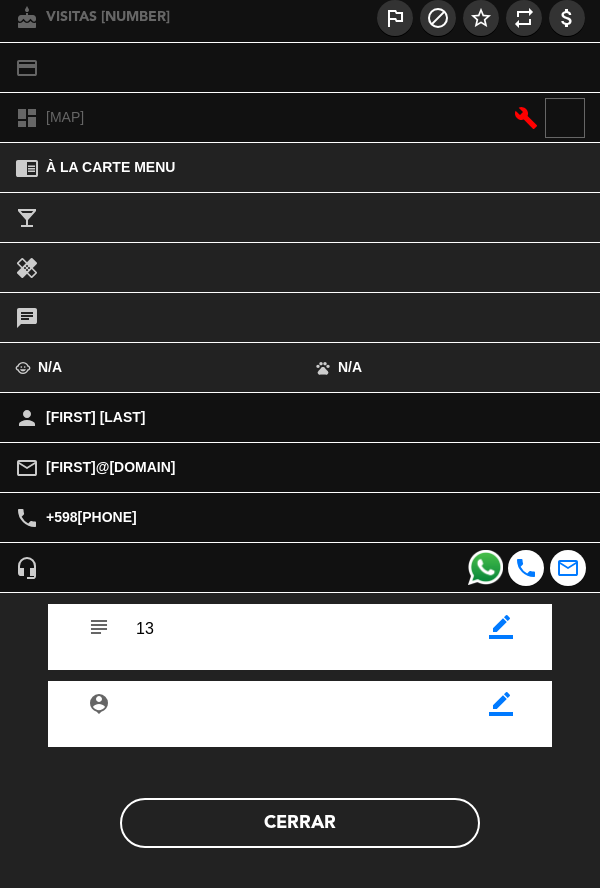 click on "Cerrar" 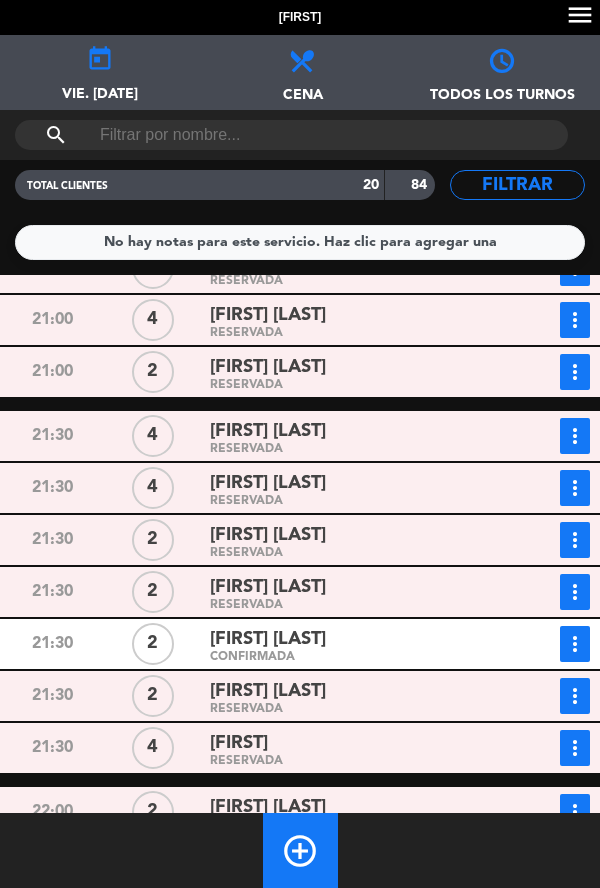 click on "[FIRST] [LAST]" 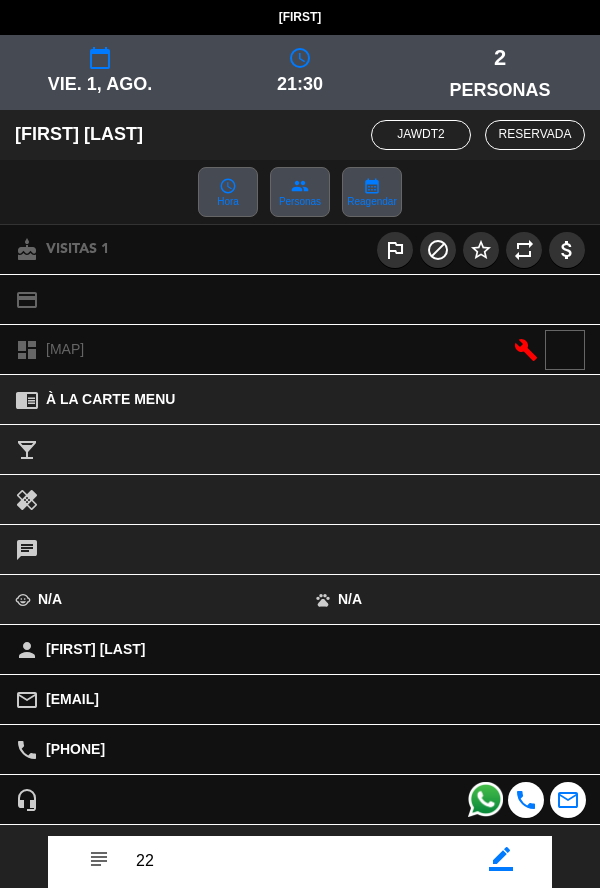 scroll, scrollTop: 232, scrollLeft: 0, axis: vertical 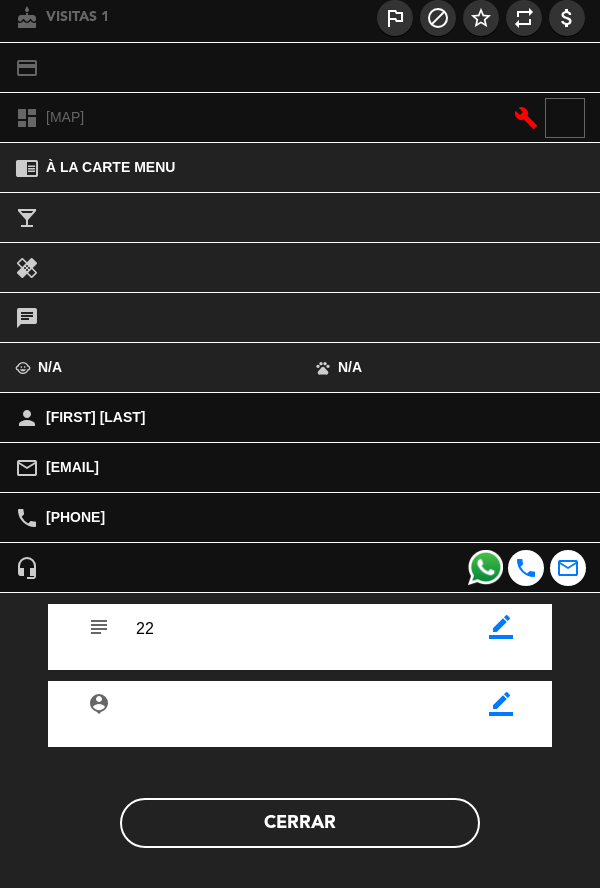 click on "Cerrar" 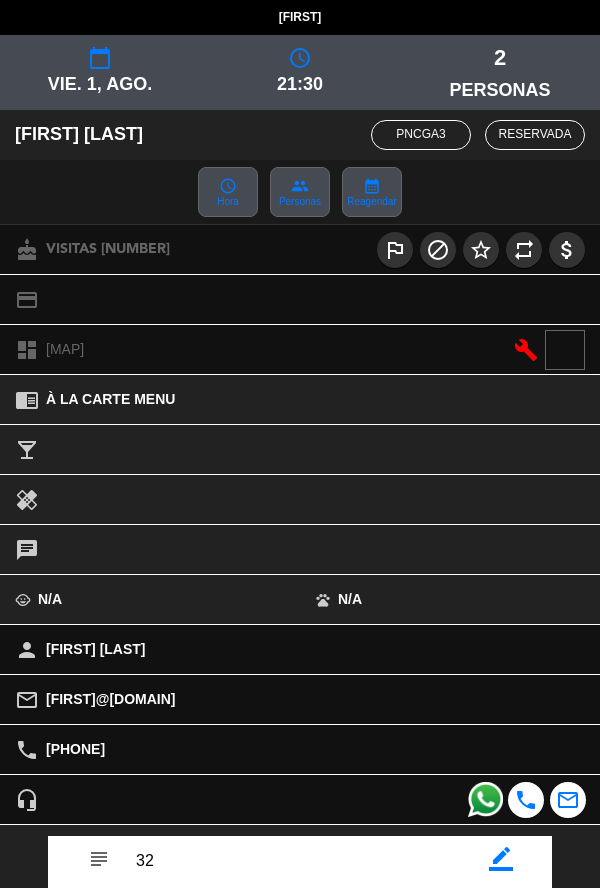 scroll, scrollTop: 232, scrollLeft: 0, axis: vertical 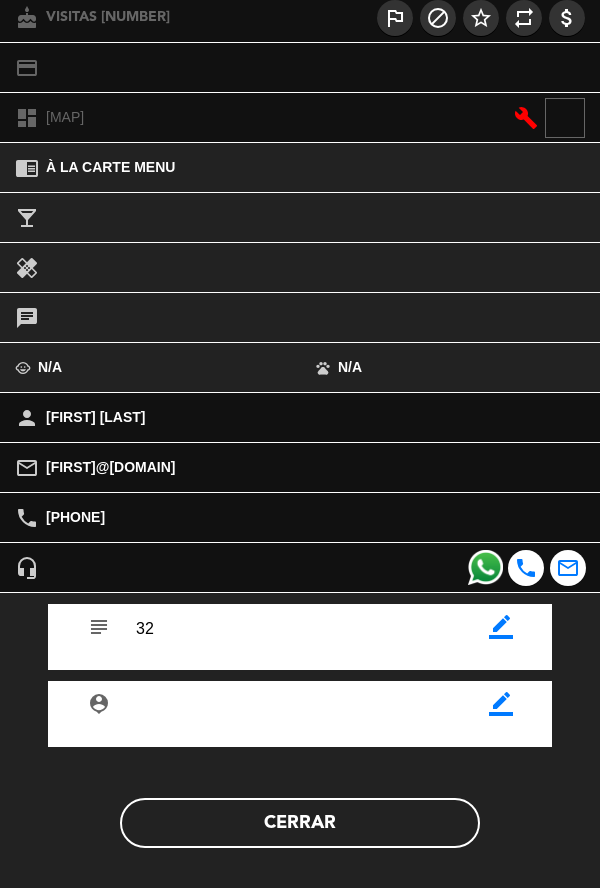 click on "Cerrar" 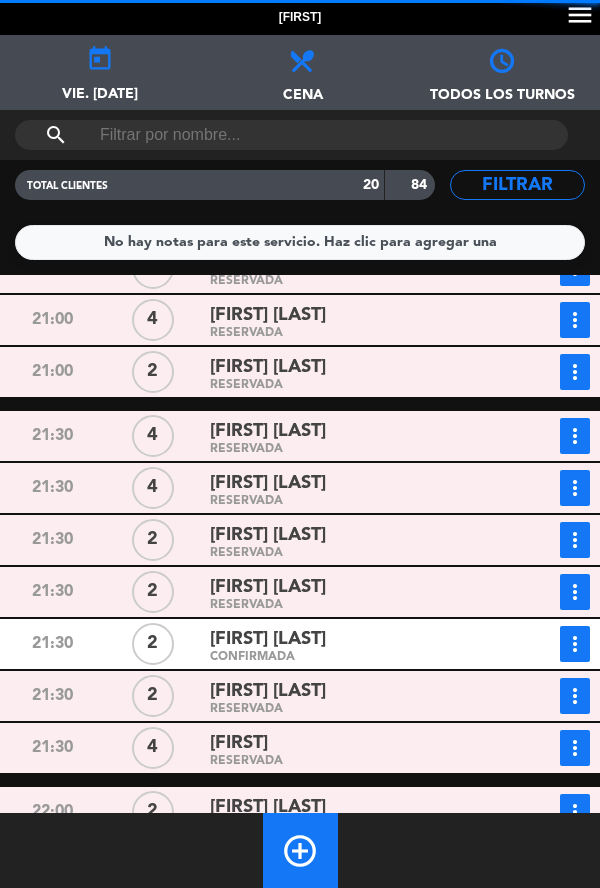click on "RESERVADA" 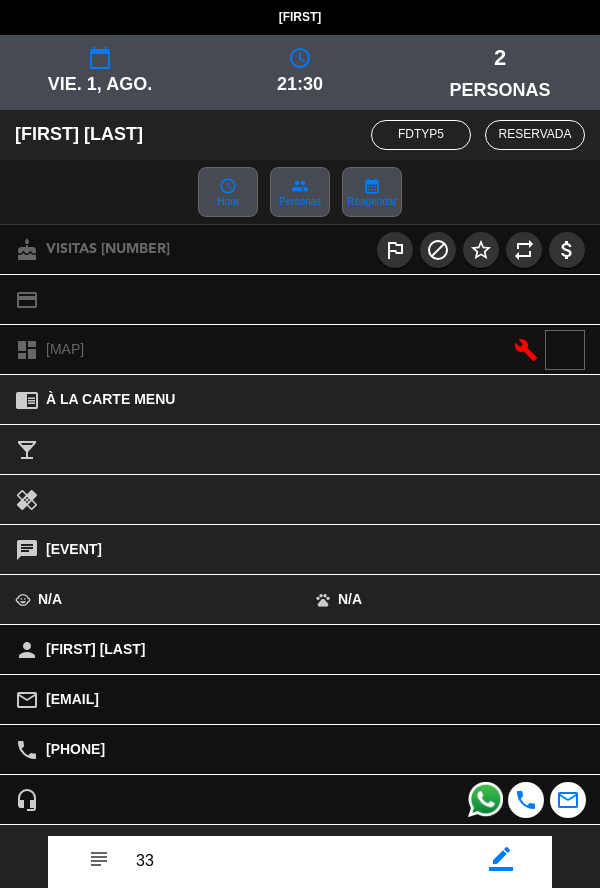 scroll, scrollTop: 232, scrollLeft: 0, axis: vertical 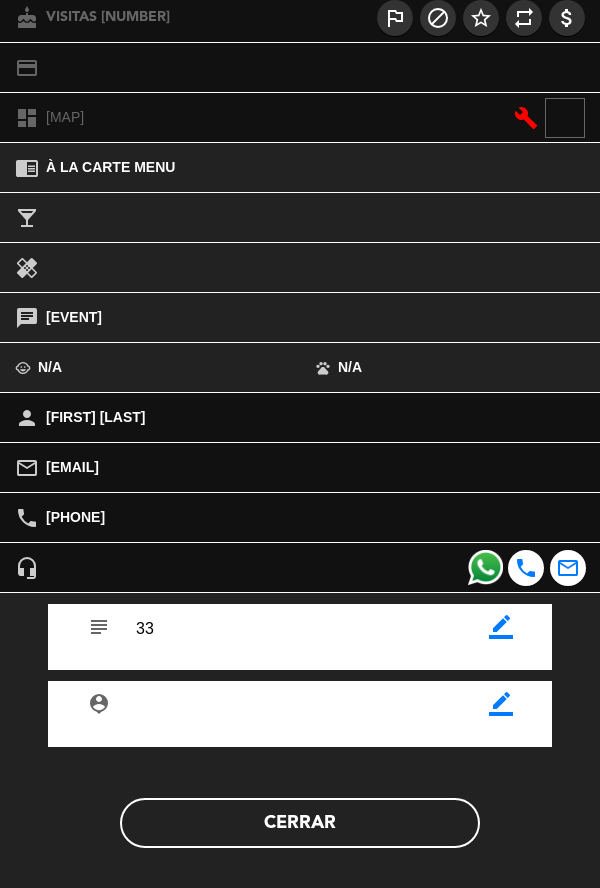 click on "Cerrar" 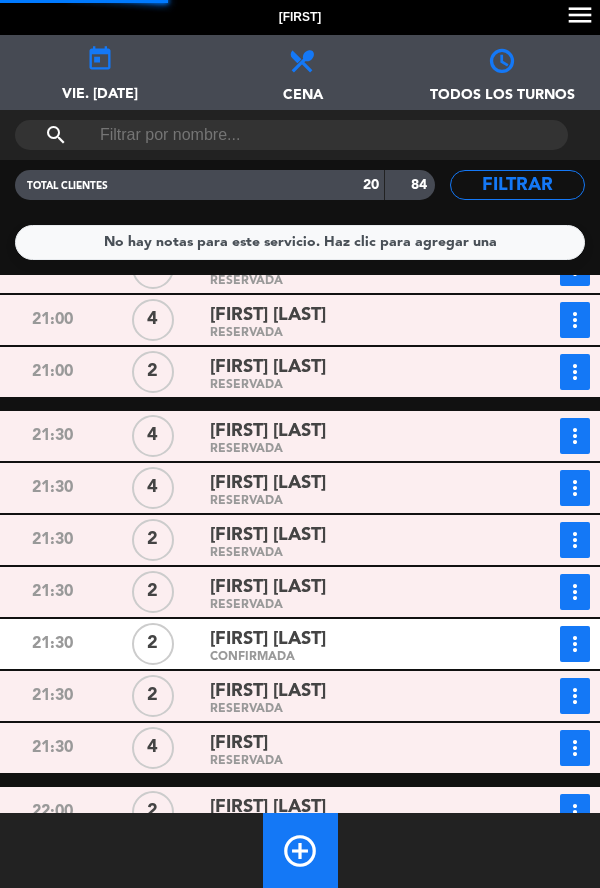 scroll, scrollTop: 495, scrollLeft: 0, axis: vertical 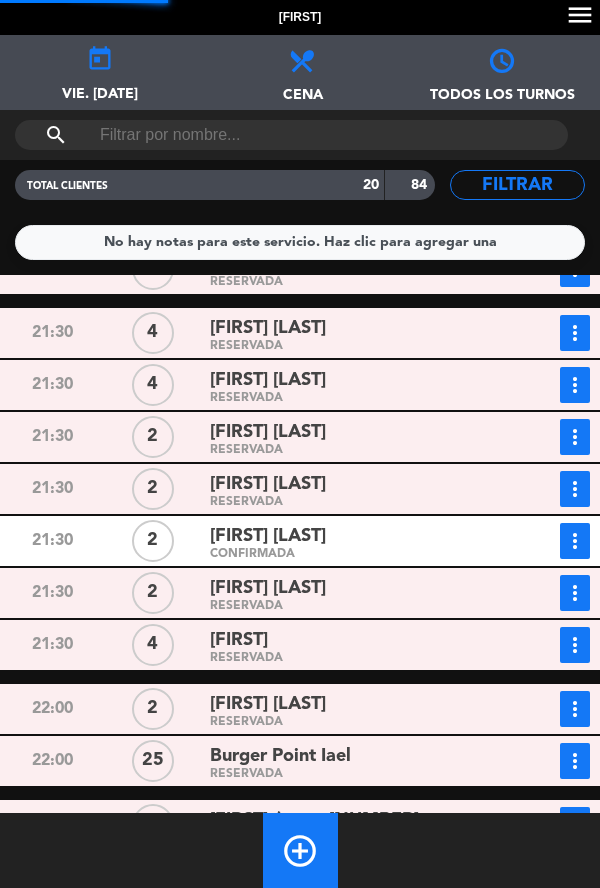 click on "RESERVADA" 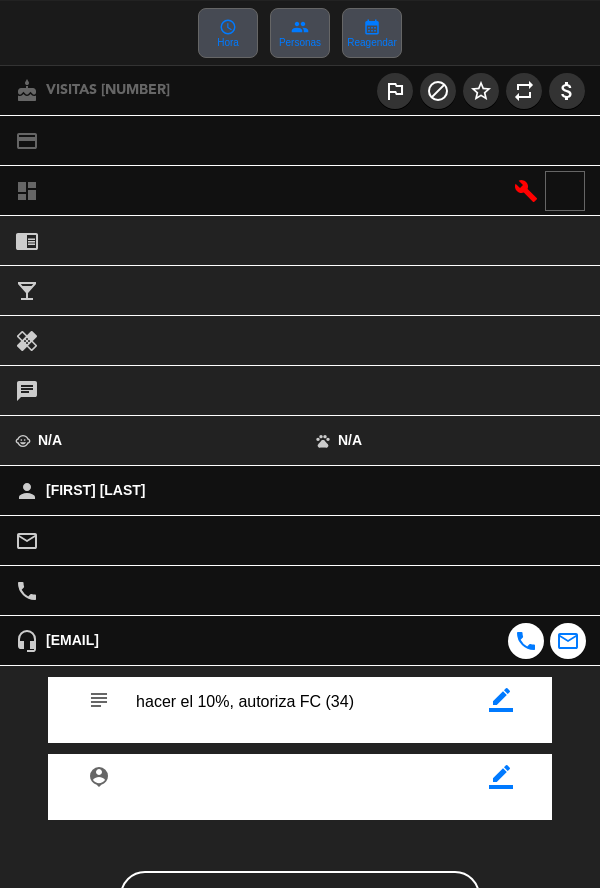 scroll, scrollTop: 232, scrollLeft: 0, axis: vertical 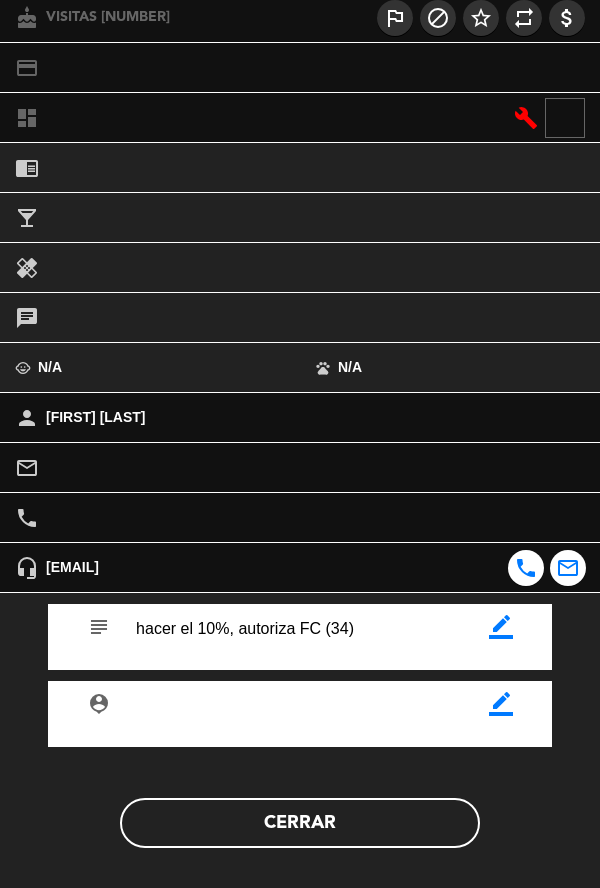 click on "Cerrar" 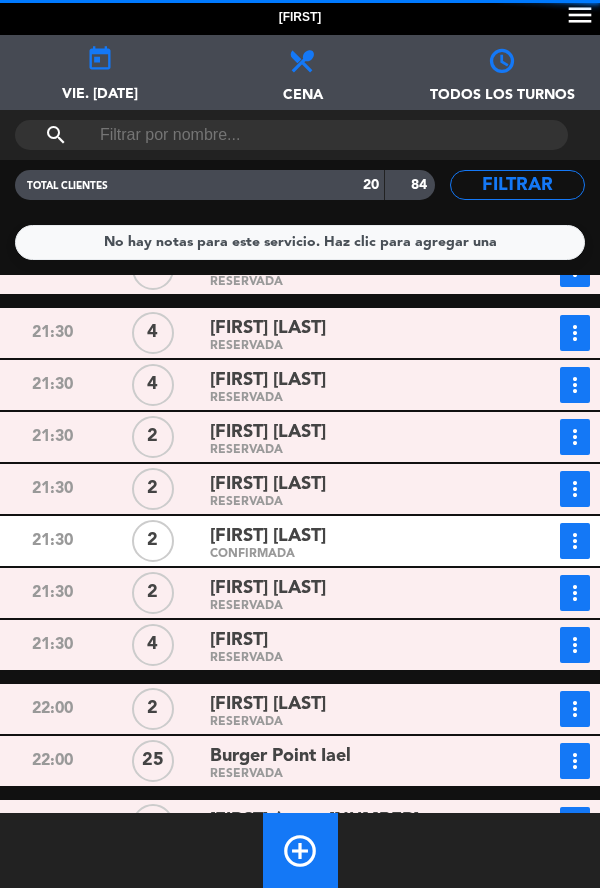 click on "[FIRST] [LAST]" 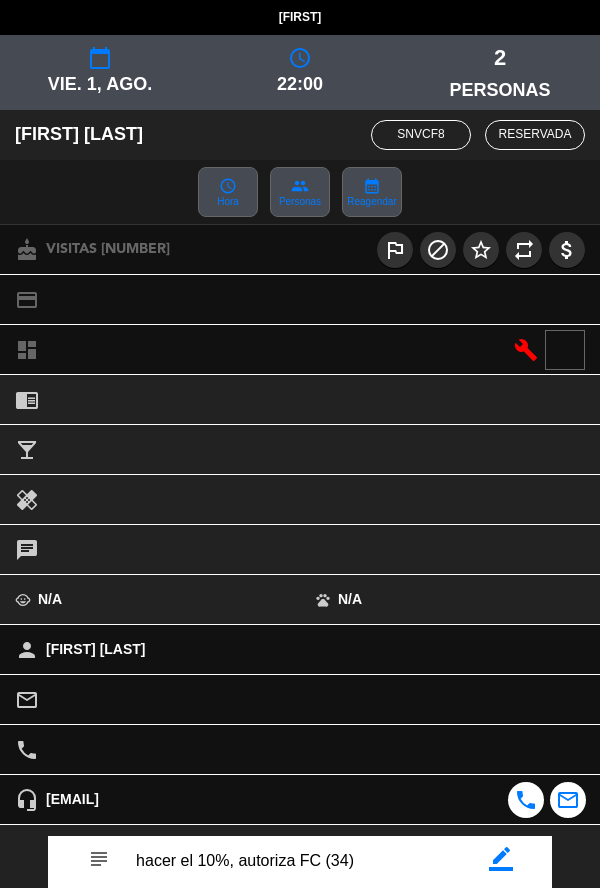 scroll, scrollTop: 232, scrollLeft: 0, axis: vertical 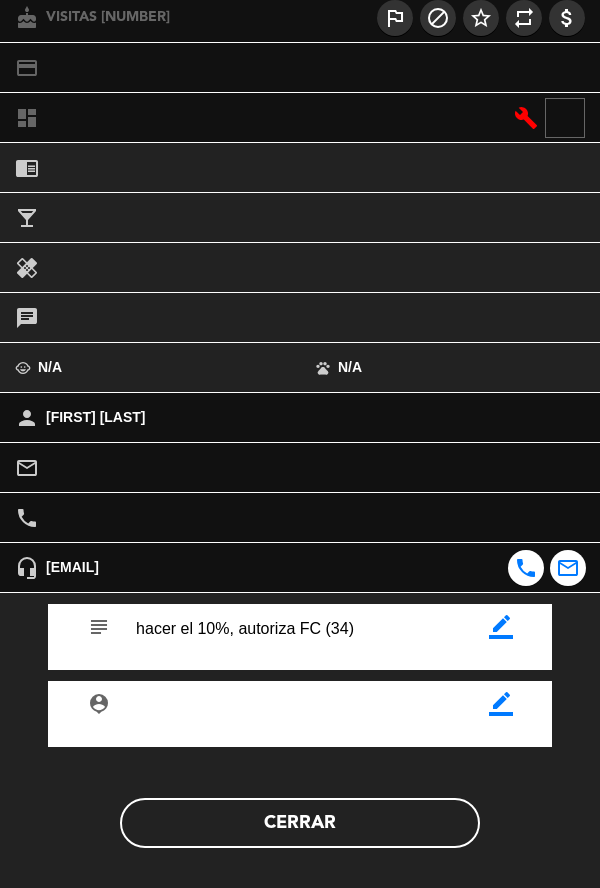 click on "Cerrar" 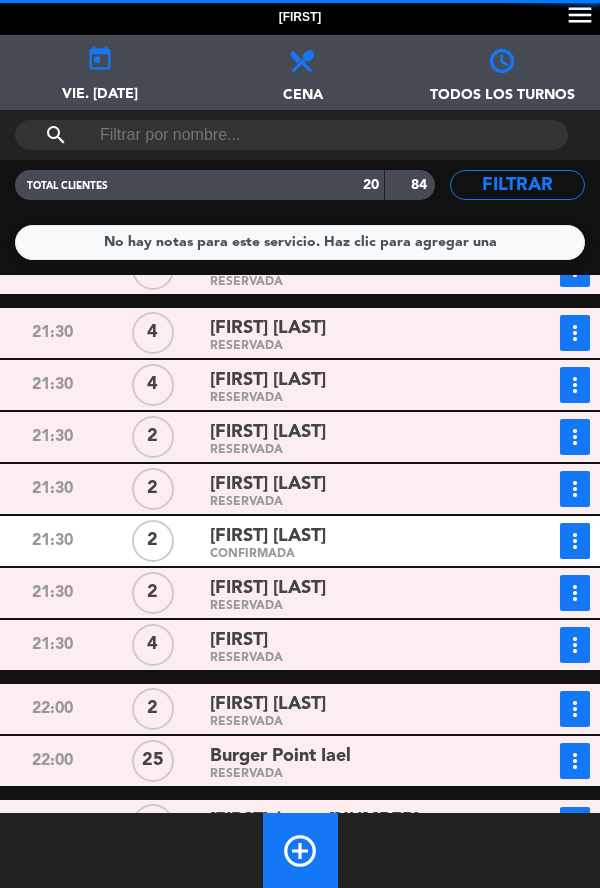click on "RESERVADA" 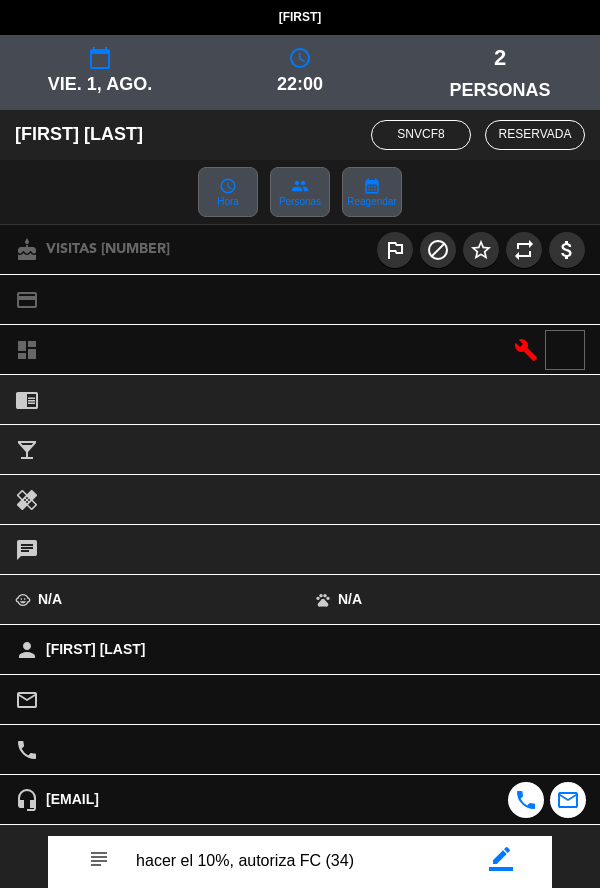 scroll, scrollTop: 232, scrollLeft: 0, axis: vertical 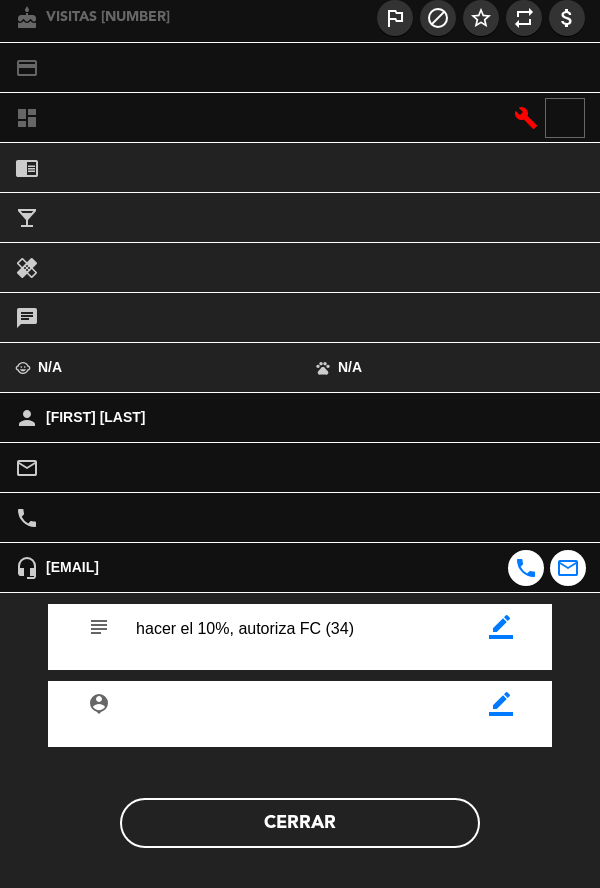 click on "Cerrar" 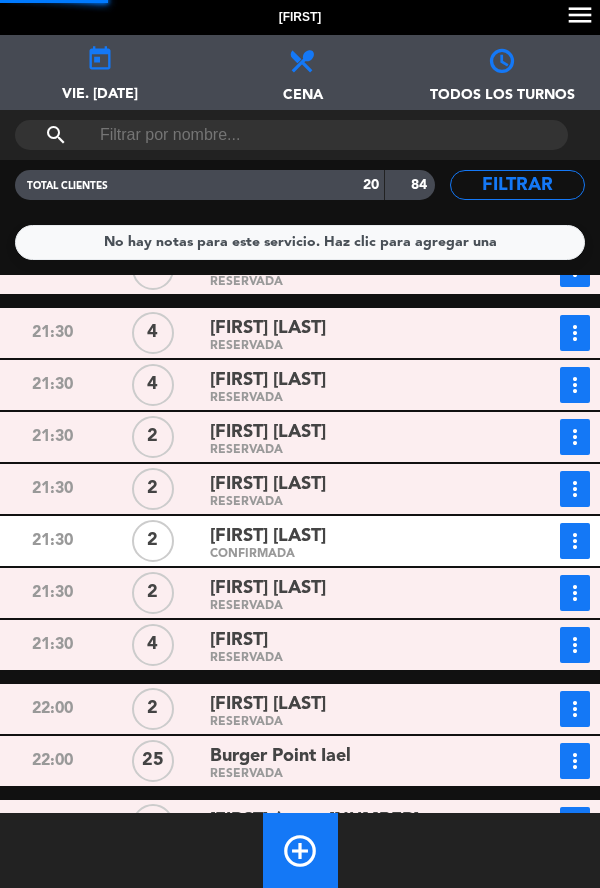click on "RESERVADA" 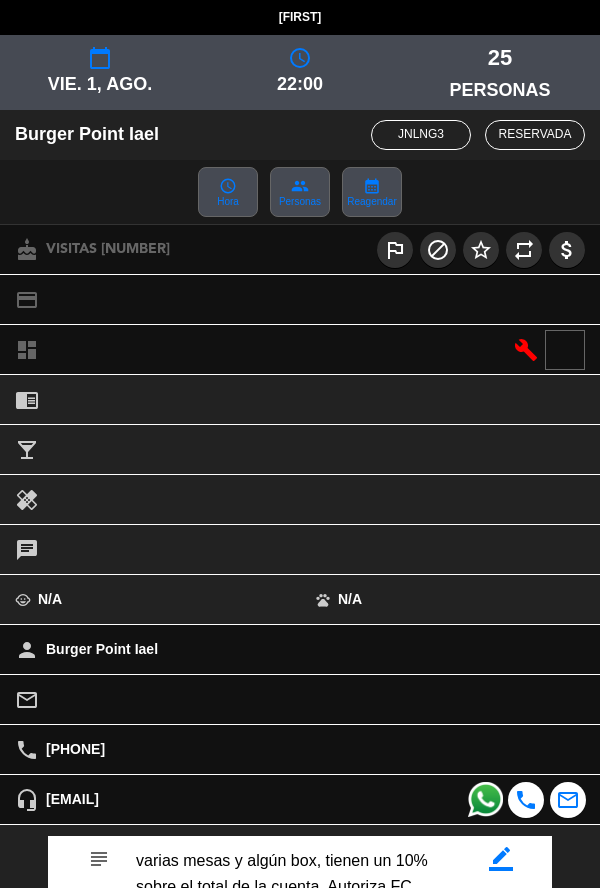 scroll, scrollTop: 232, scrollLeft: 0, axis: vertical 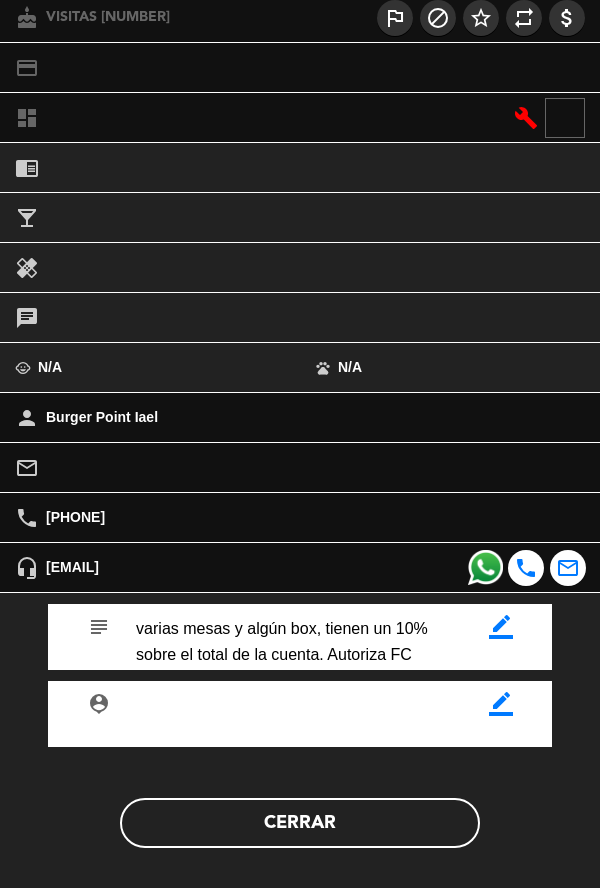 click on "Cerrar" 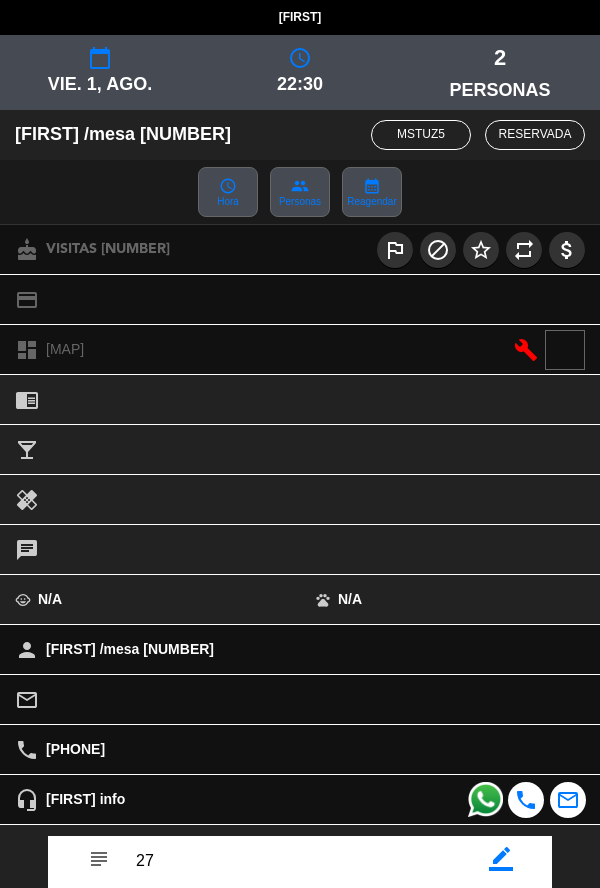 scroll, scrollTop: 232, scrollLeft: 0, axis: vertical 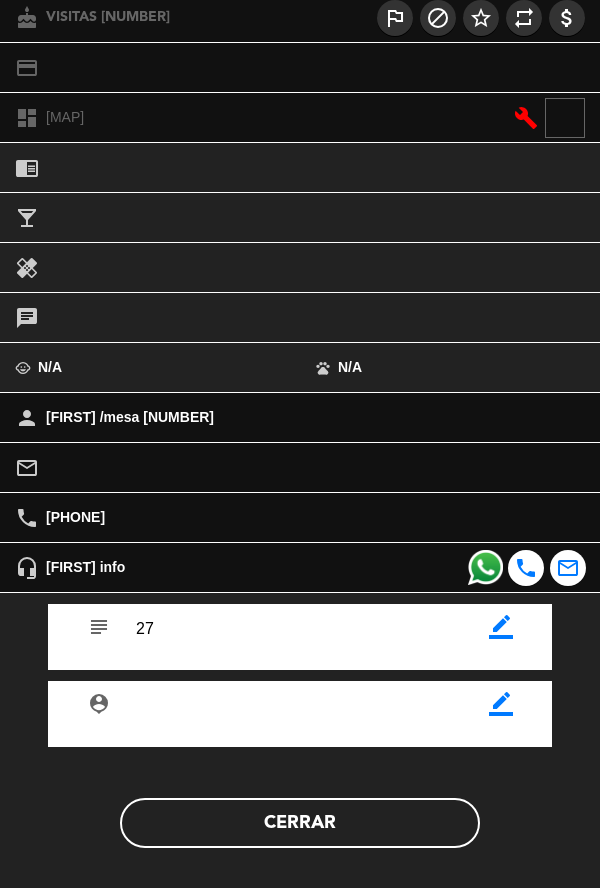 click on "border_color" 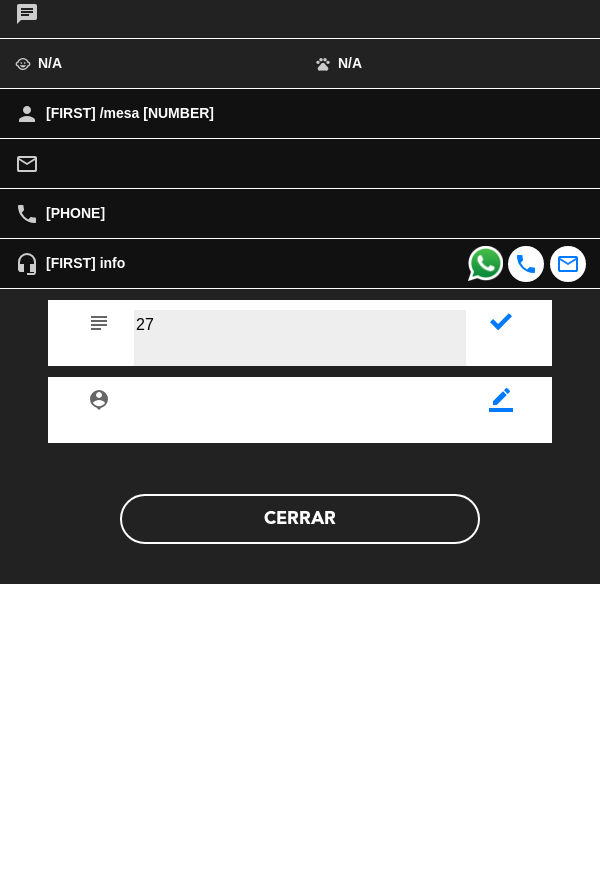 type on "2" 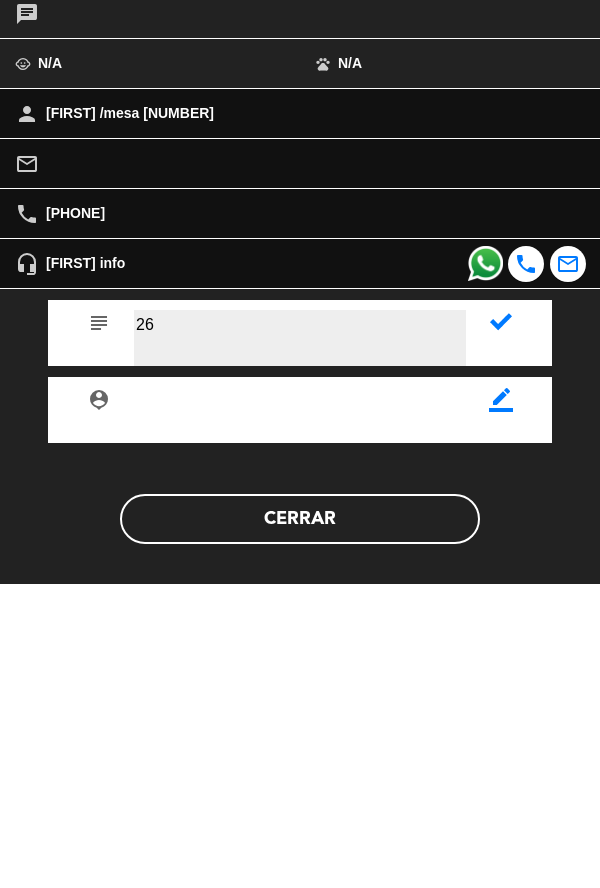 type on "26" 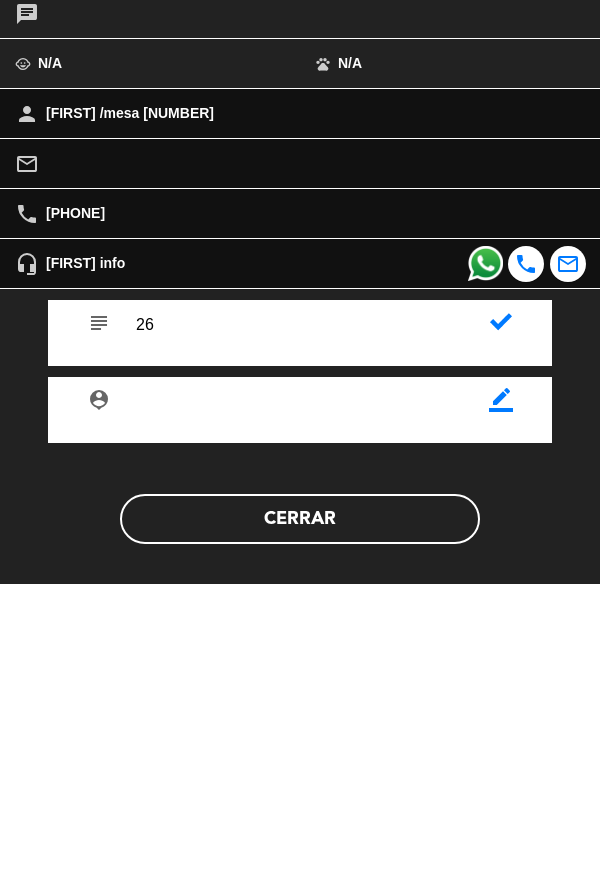 click 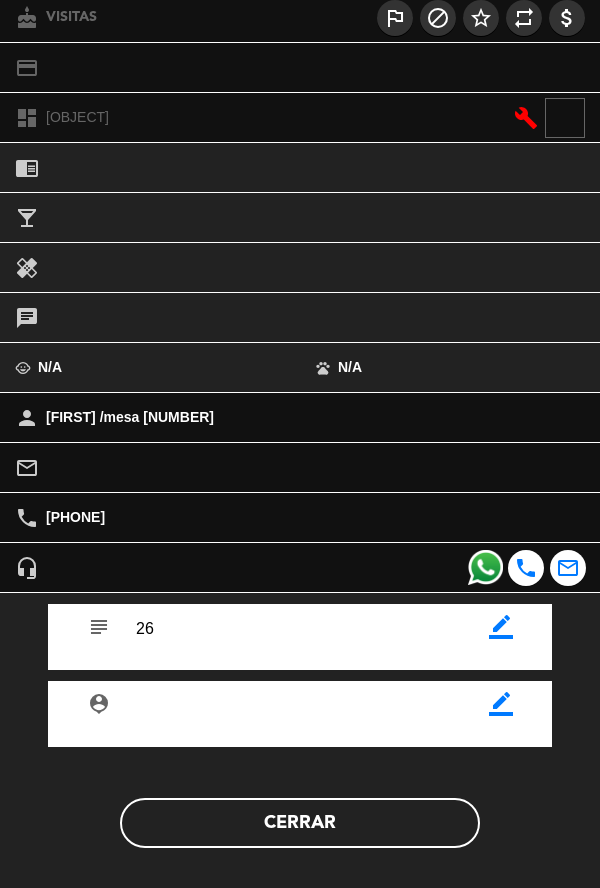 click on "Cerrar" 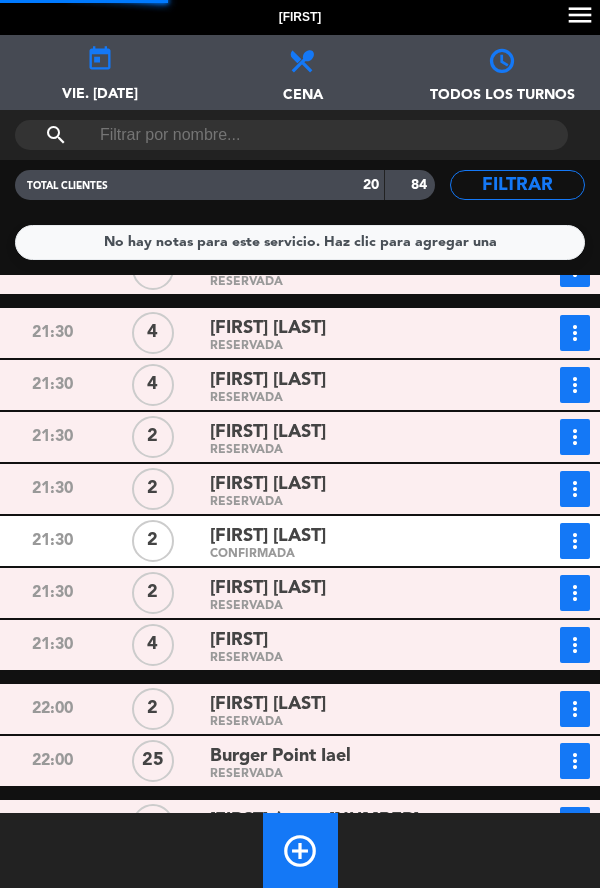 scroll, scrollTop: 546, scrollLeft: 0, axis: vertical 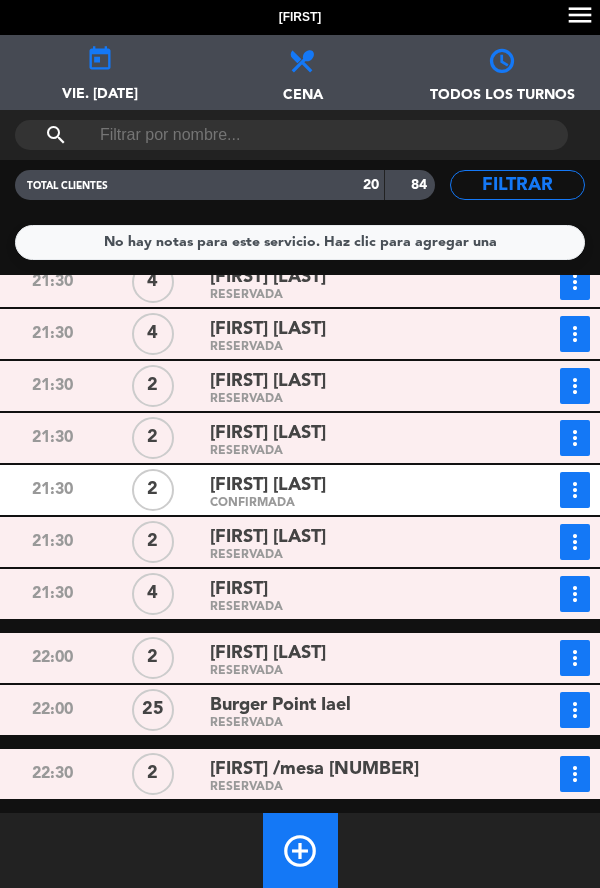 click on "[FIRST] [LAST]" 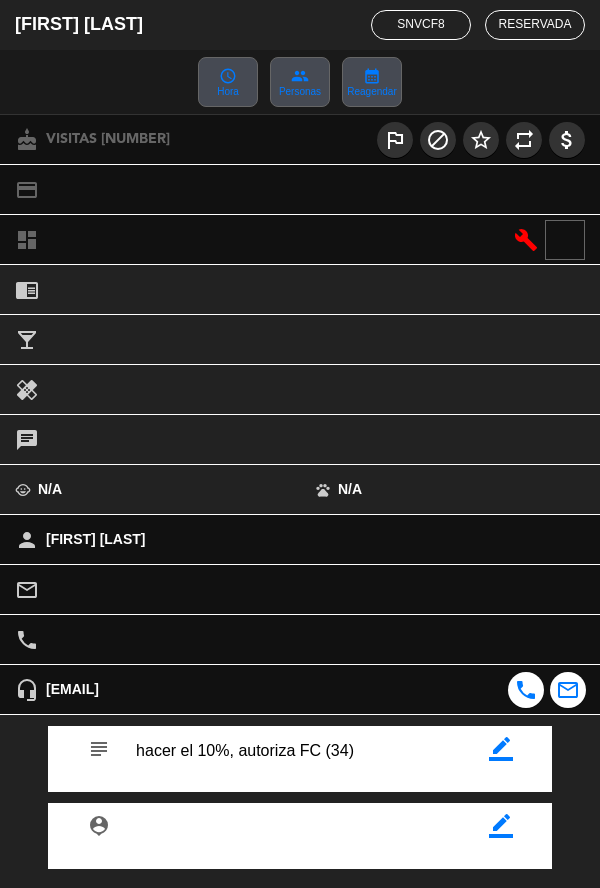 scroll, scrollTop: 136, scrollLeft: 0, axis: vertical 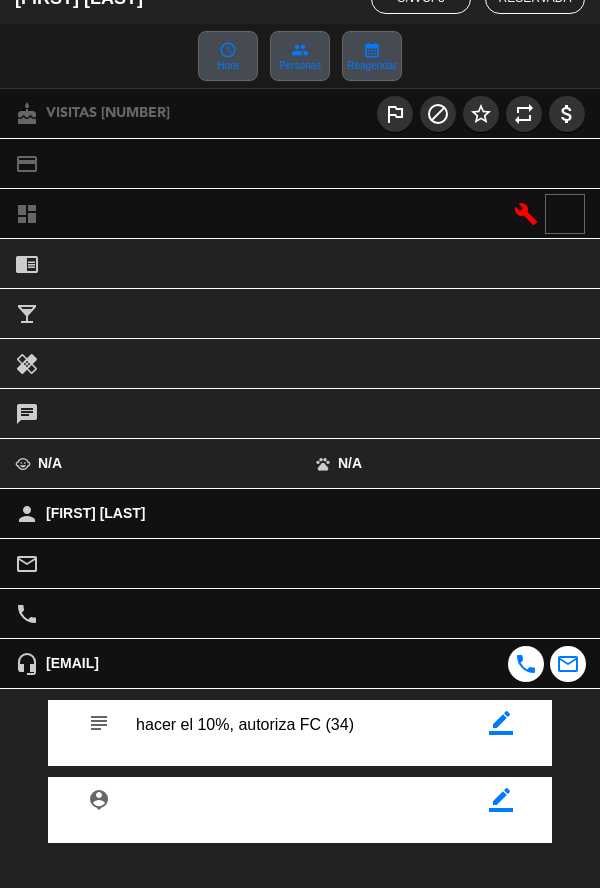 click on "Cerrar" 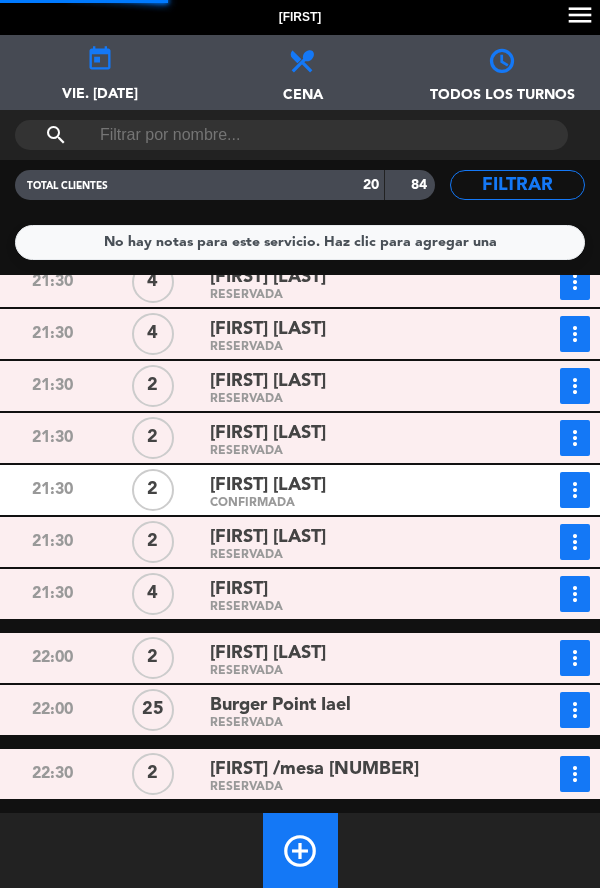 scroll, scrollTop: 96, scrollLeft: 0, axis: vertical 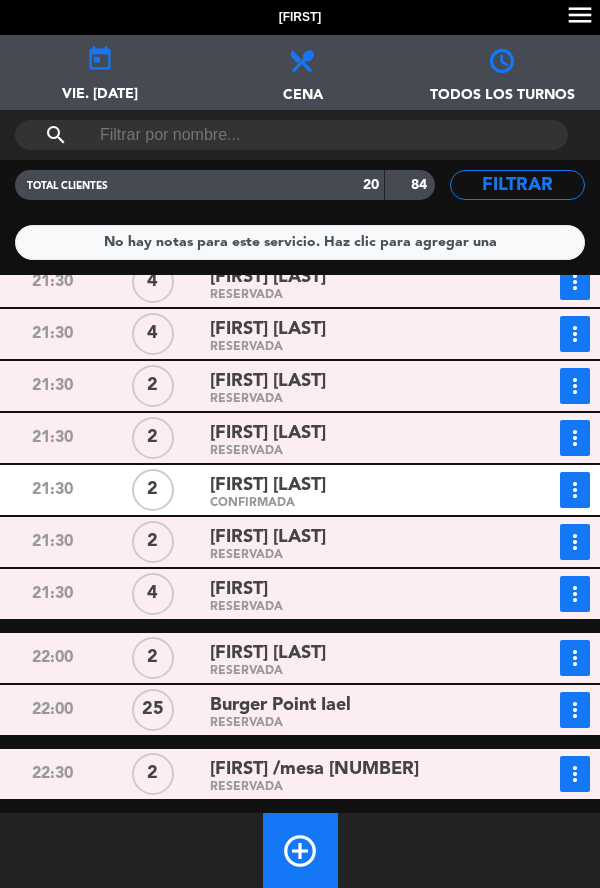 click on "add_circle_outline" 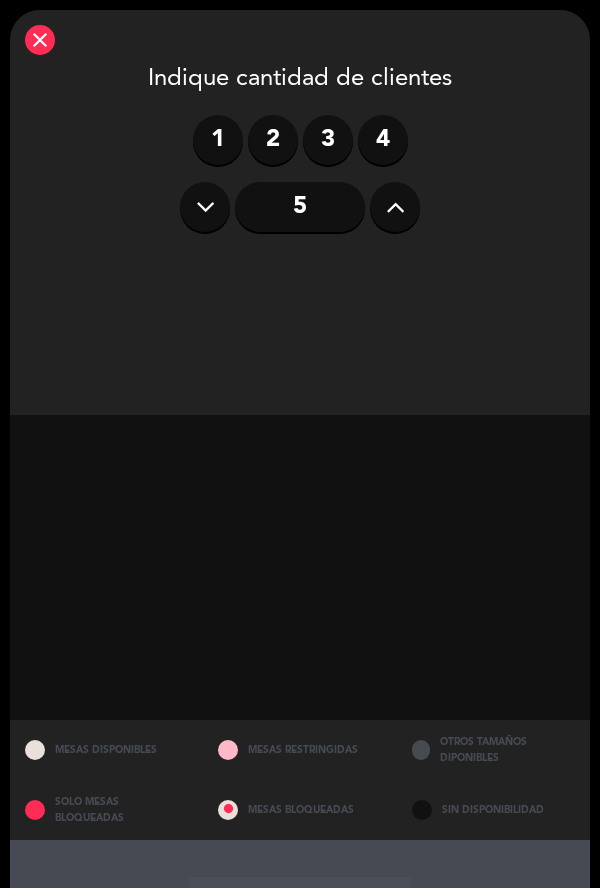 scroll, scrollTop: 0, scrollLeft: 0, axis: both 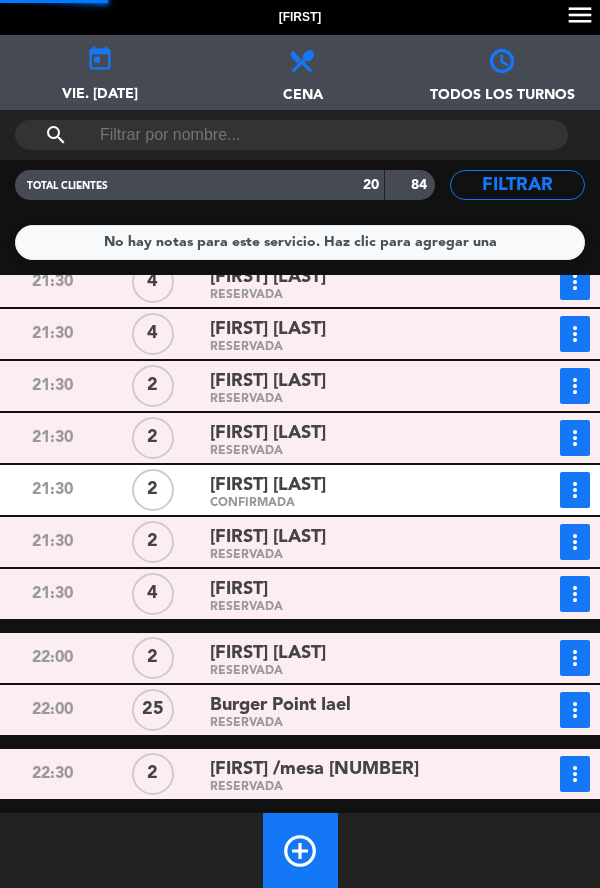 click on "add_circle_outline" 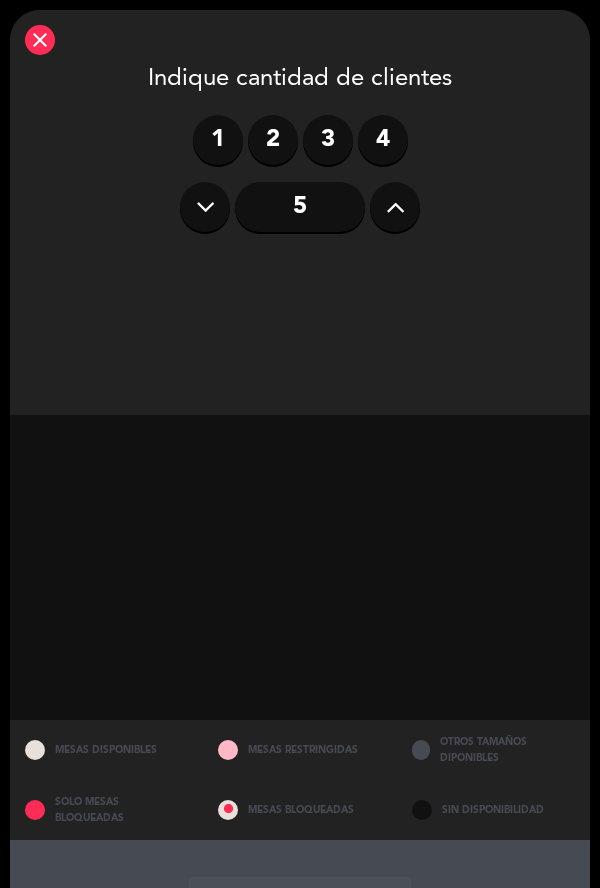click on "4" at bounding box center [383, 140] 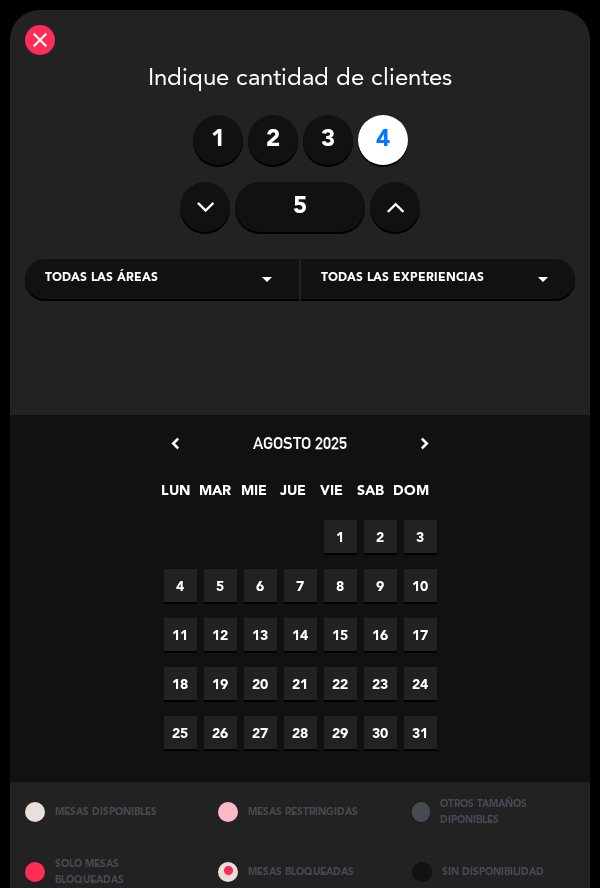 click on "1" at bounding box center [340, 536] 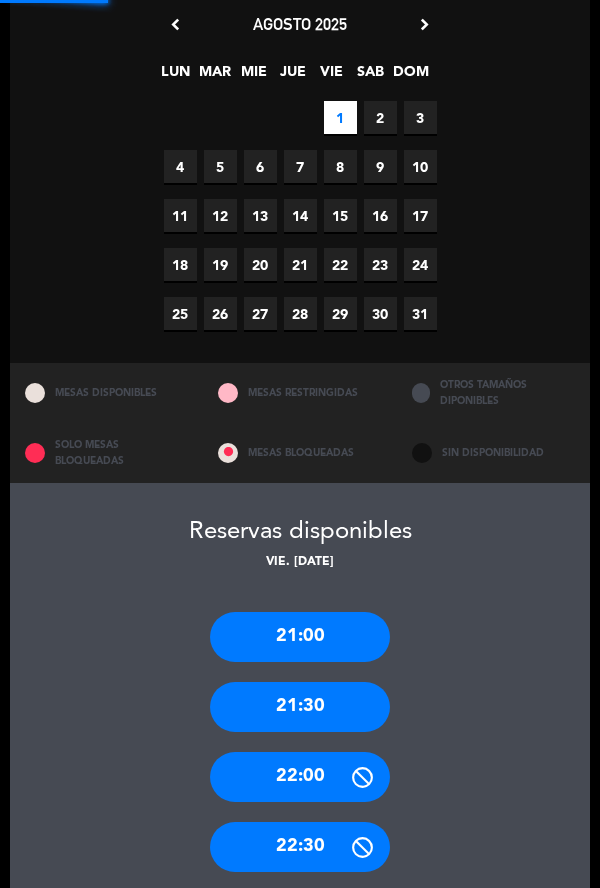 scroll, scrollTop: 578, scrollLeft: 0, axis: vertical 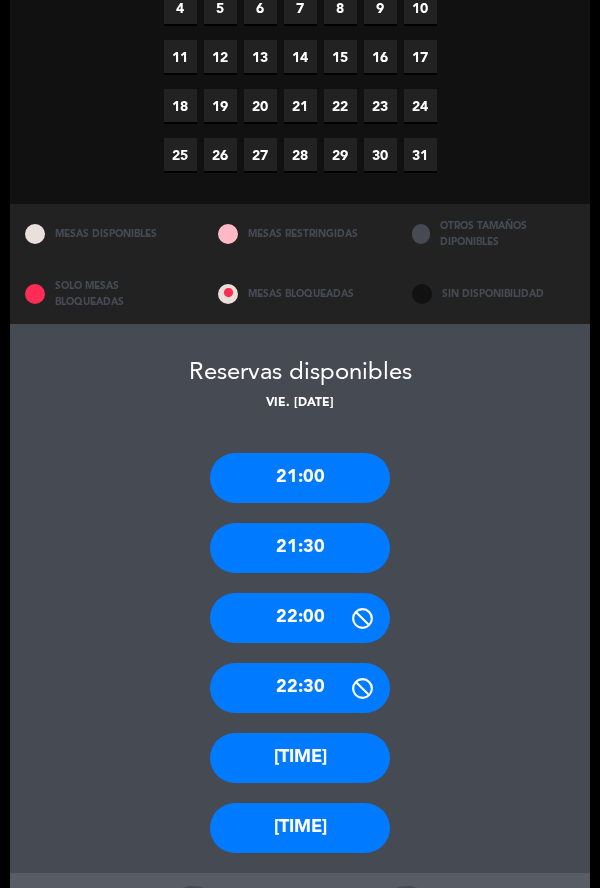 click on "21:00" at bounding box center (300, 478) 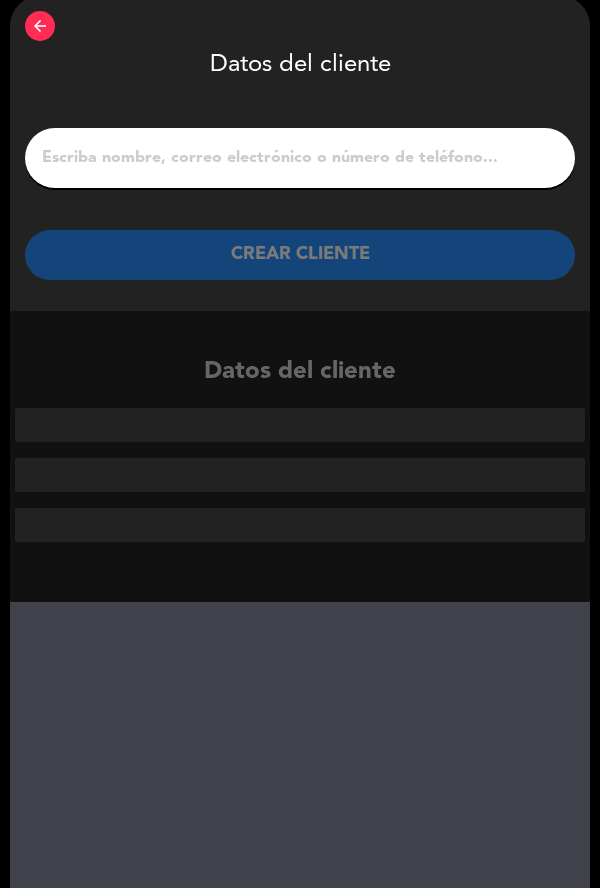 scroll, scrollTop: 0, scrollLeft: 0, axis: both 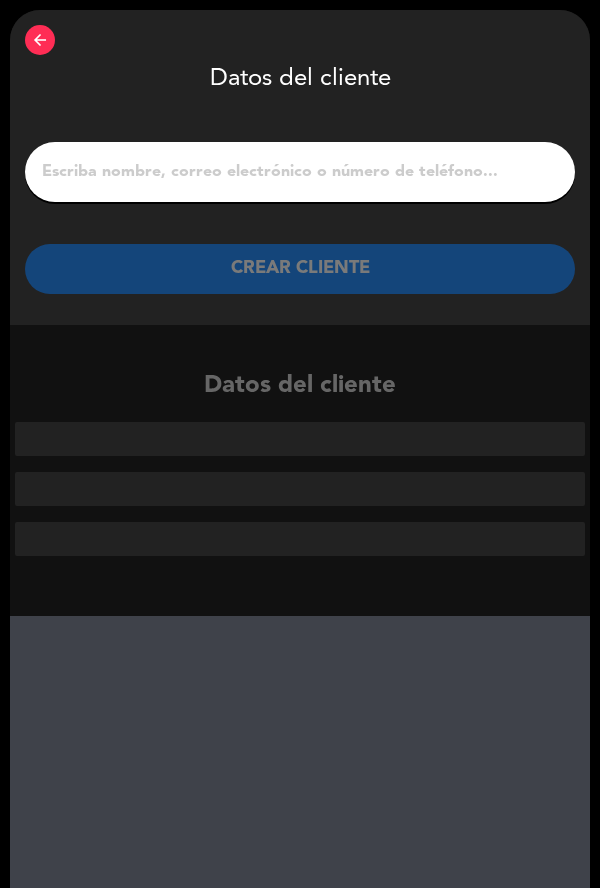 click on "1" at bounding box center [300, 172] 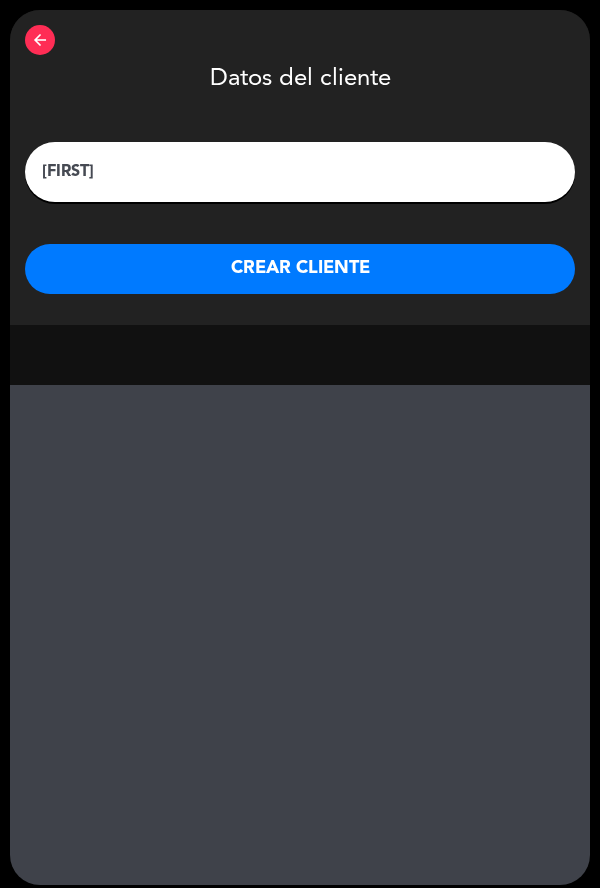 type on "[FIRST]" 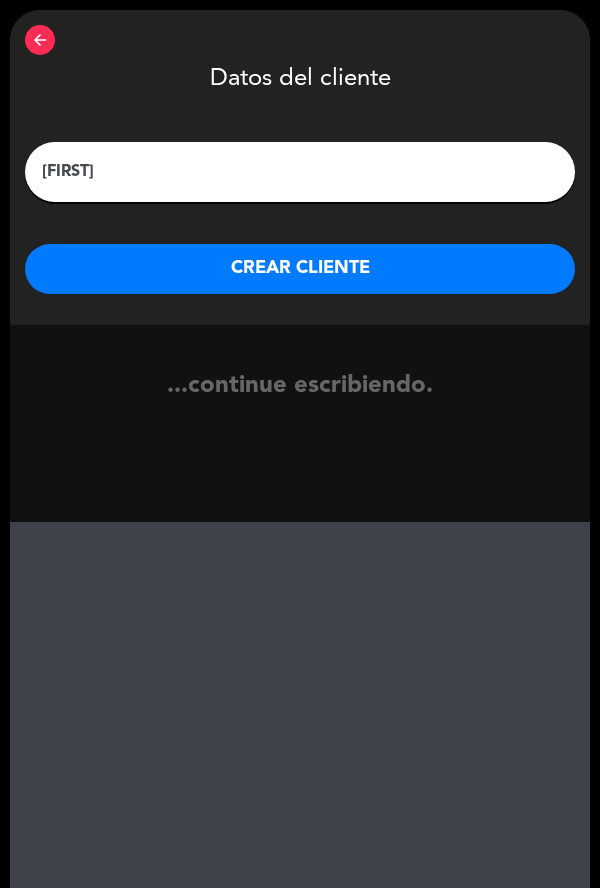 click on "CREAR CLIENTE" at bounding box center [300, 269] 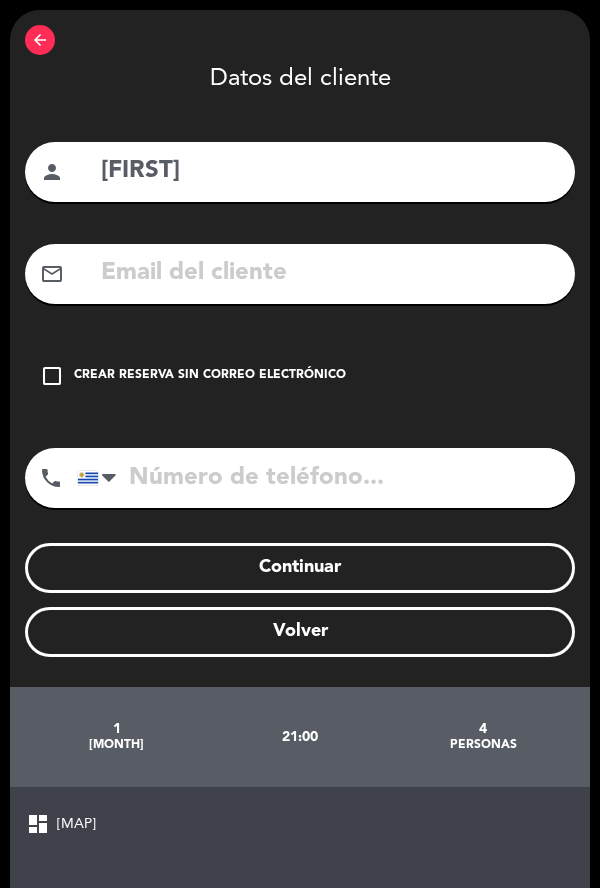 click on "check_box_outline_blank   Crear reserva sin correo electrónico" at bounding box center [300, 376] 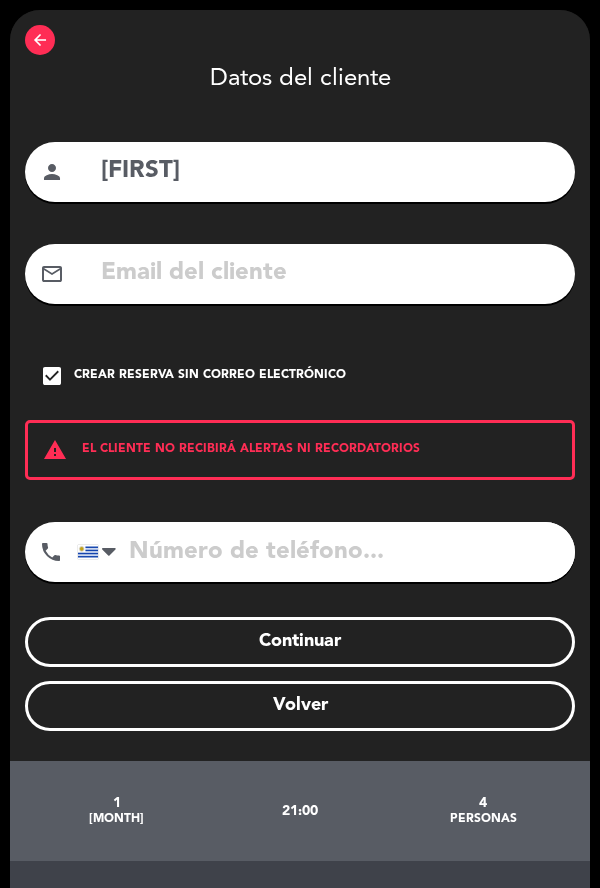 scroll, scrollTop: 437, scrollLeft: 0, axis: vertical 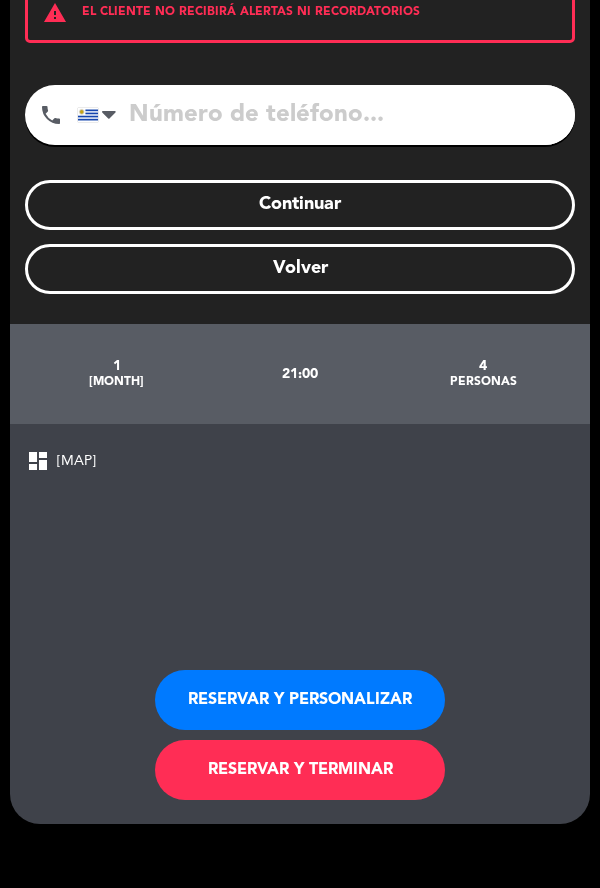 click on "RESERVAR Y TERMINAR" at bounding box center [300, 770] 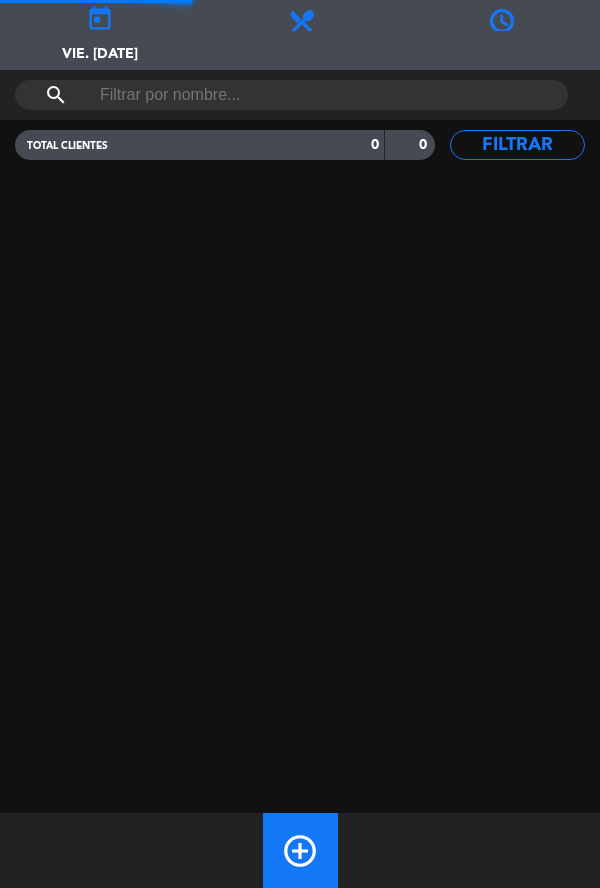 scroll, scrollTop: 0, scrollLeft: 0, axis: both 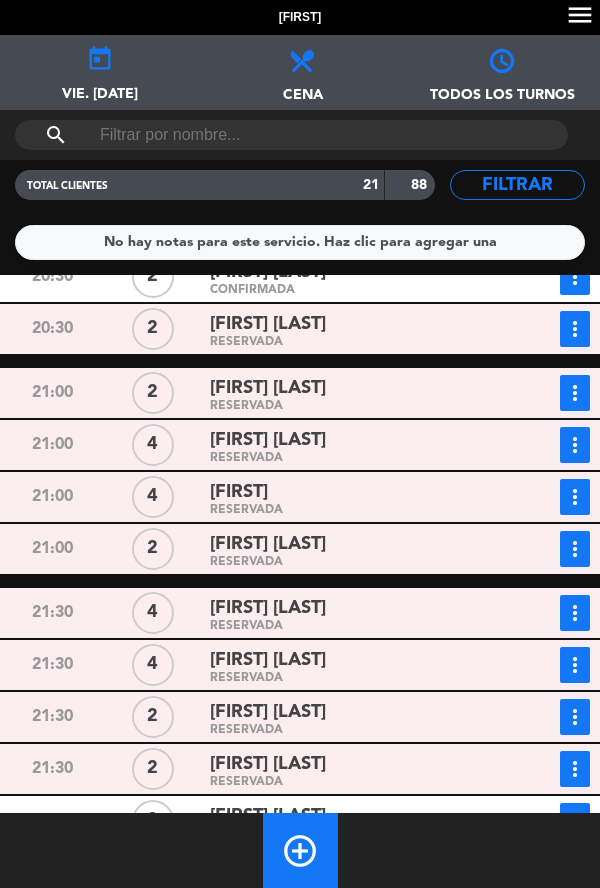 click on "[FIRST]" 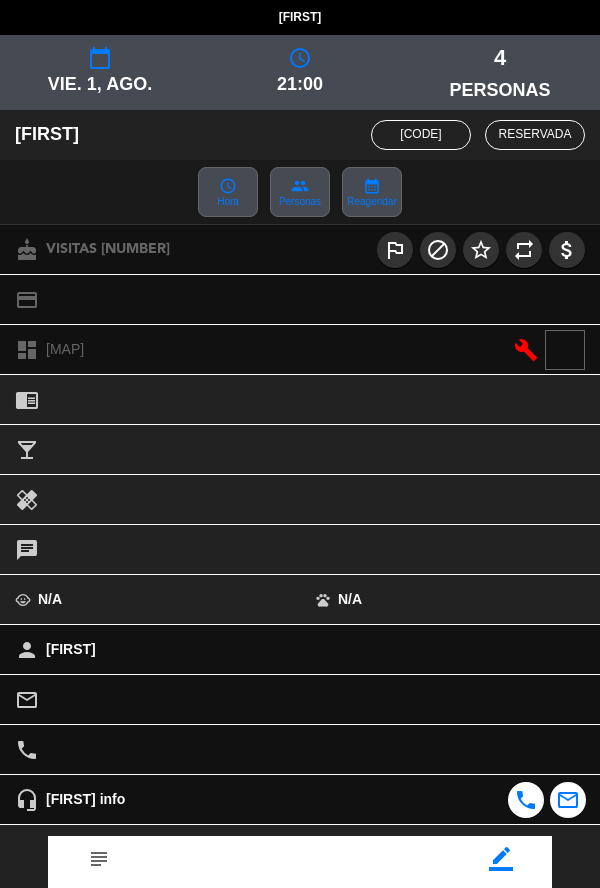 click on "border_color" 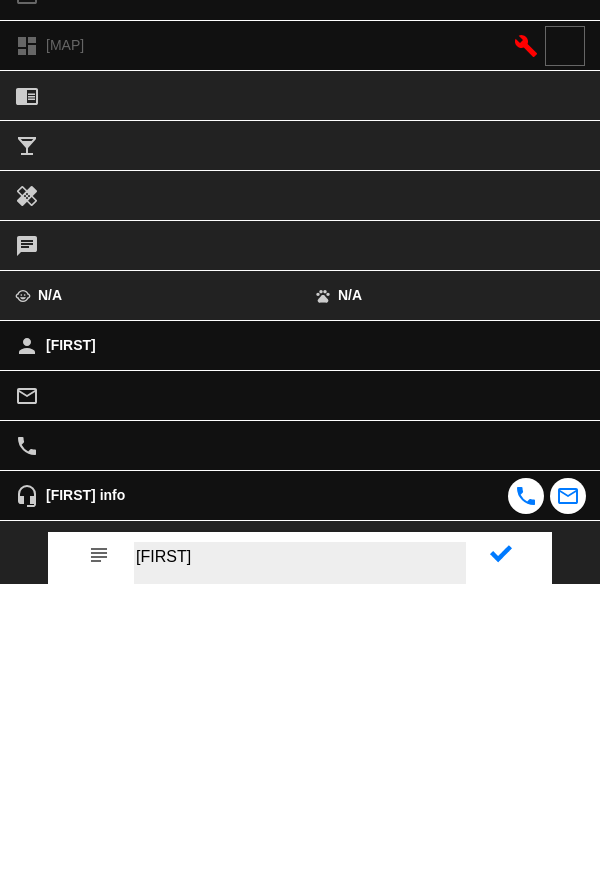 type on "[FIRST]" 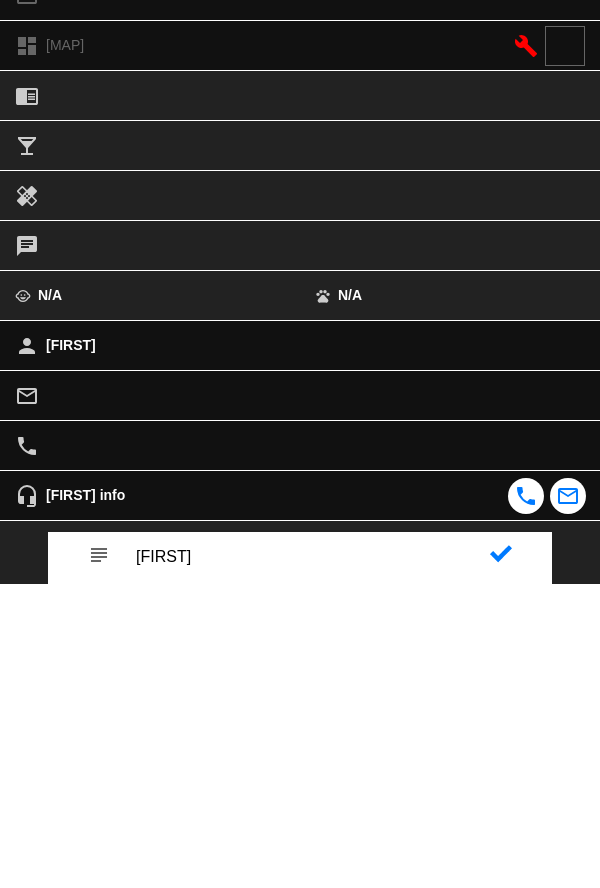 click 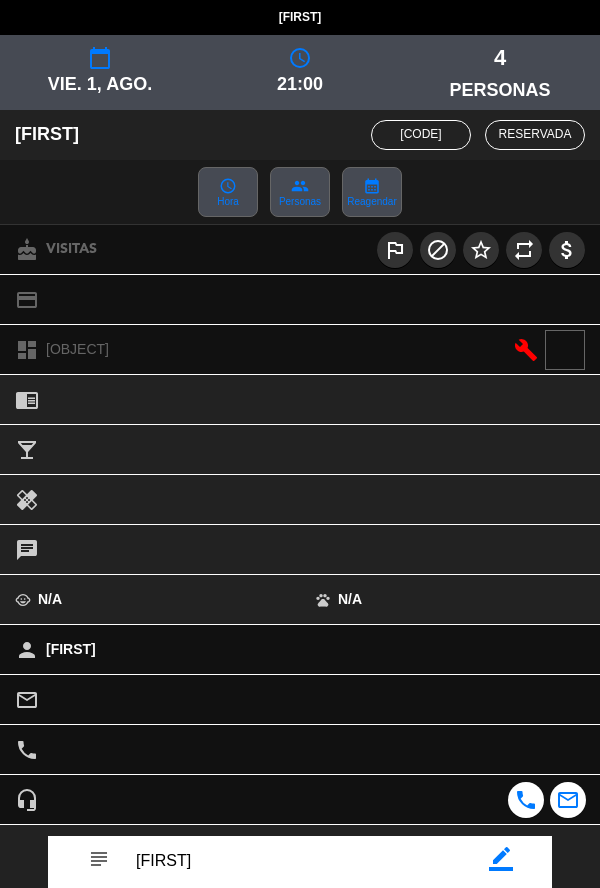 click on "border_color" 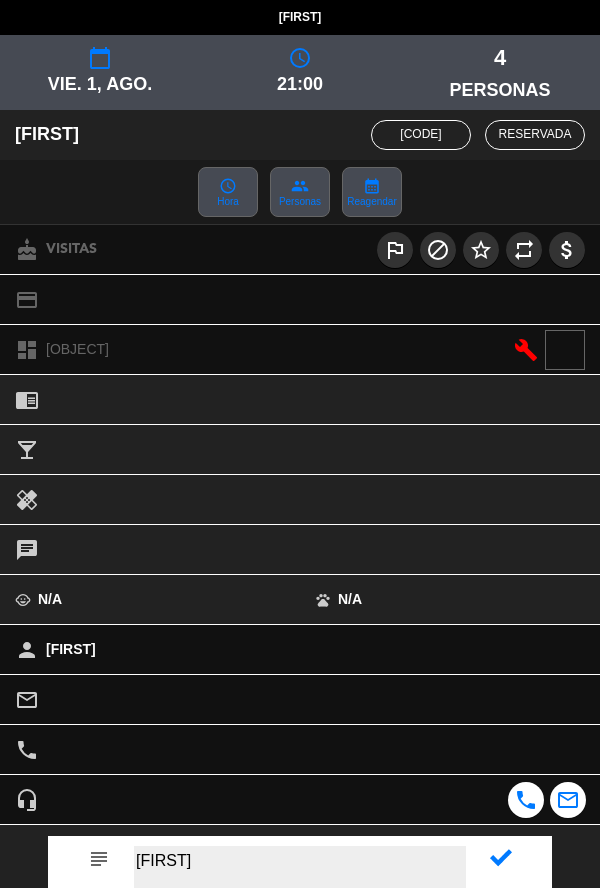 scroll, scrollTop: 232, scrollLeft: 0, axis: vertical 